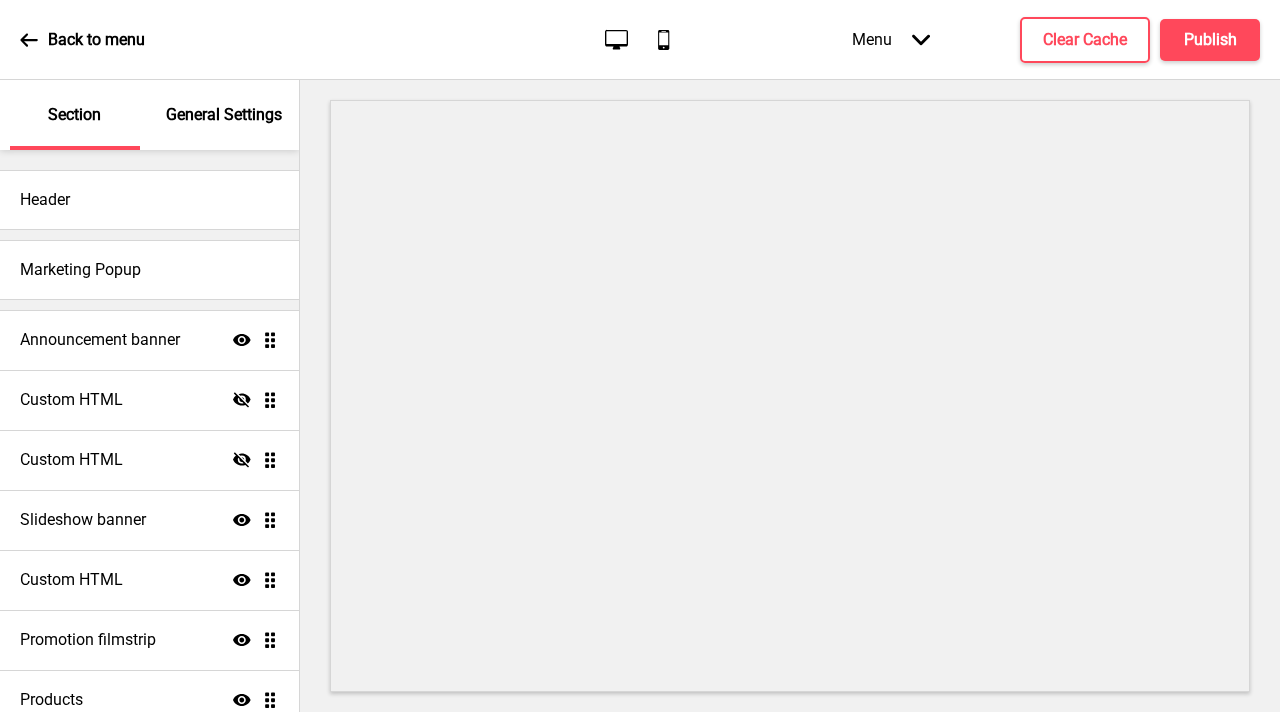 scroll, scrollTop: 0, scrollLeft: 0, axis: both 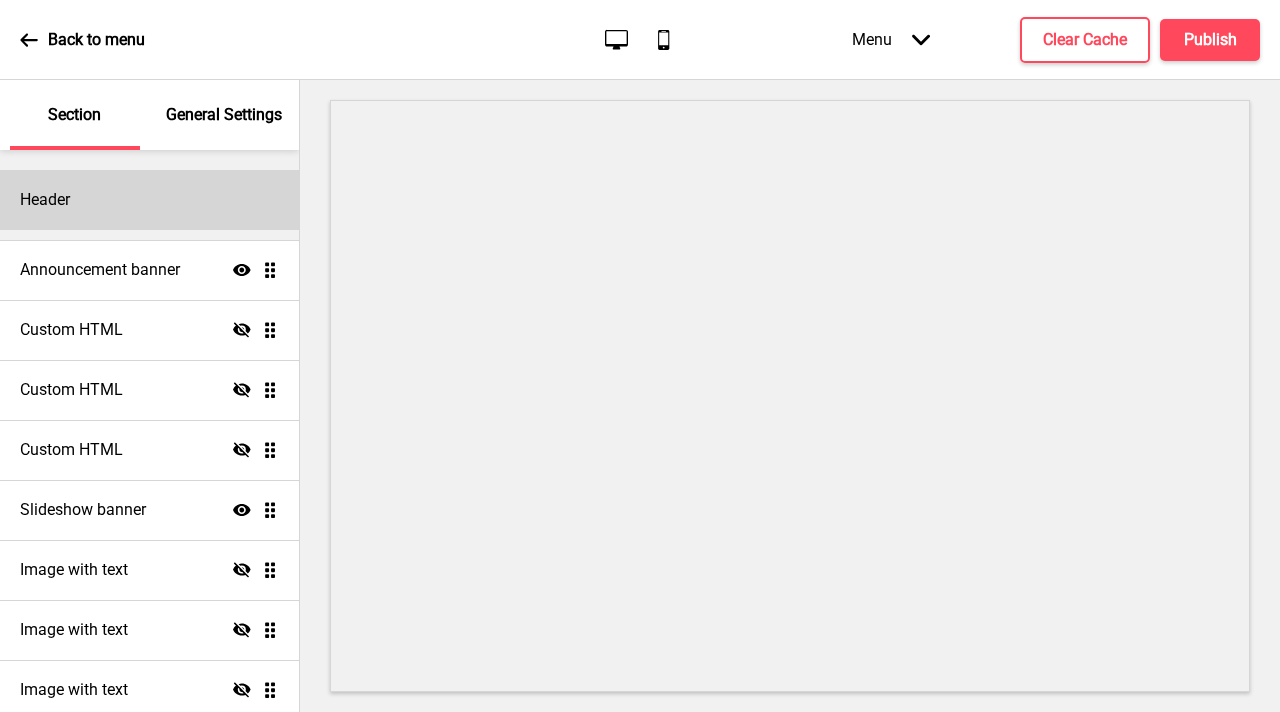click on "Header" at bounding box center [149, 200] 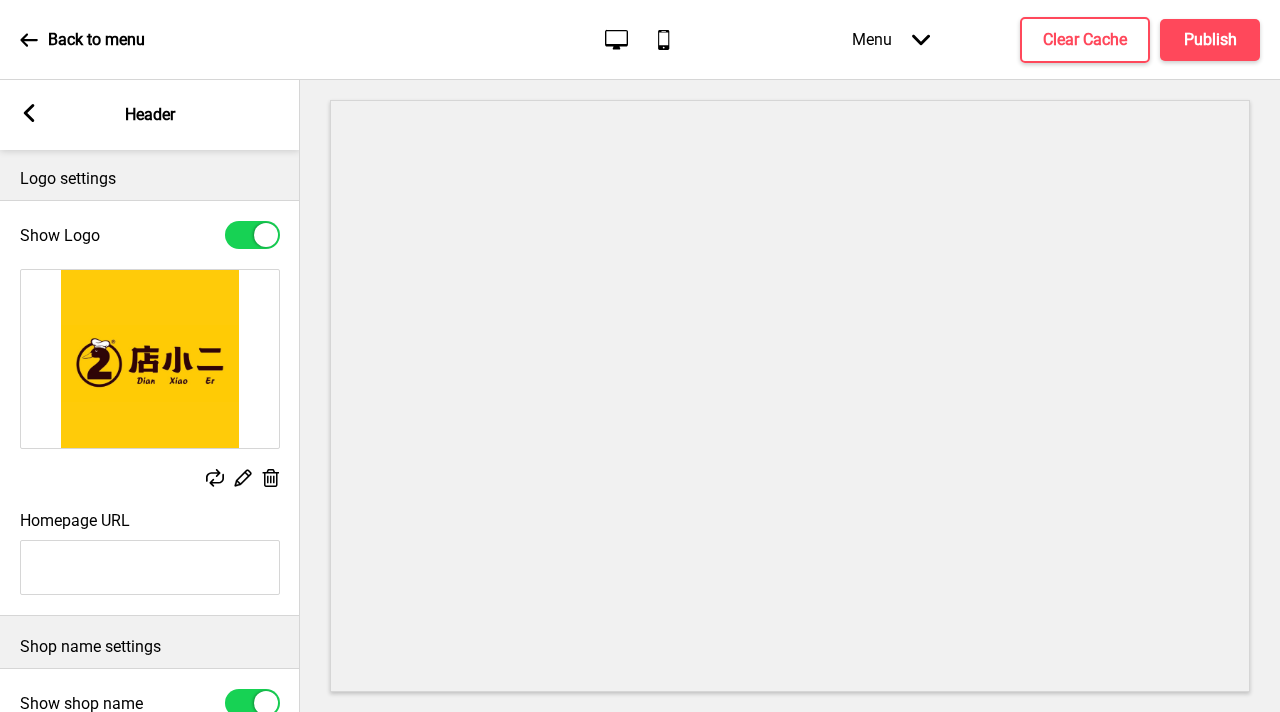 scroll, scrollTop: 0, scrollLeft: 0, axis: both 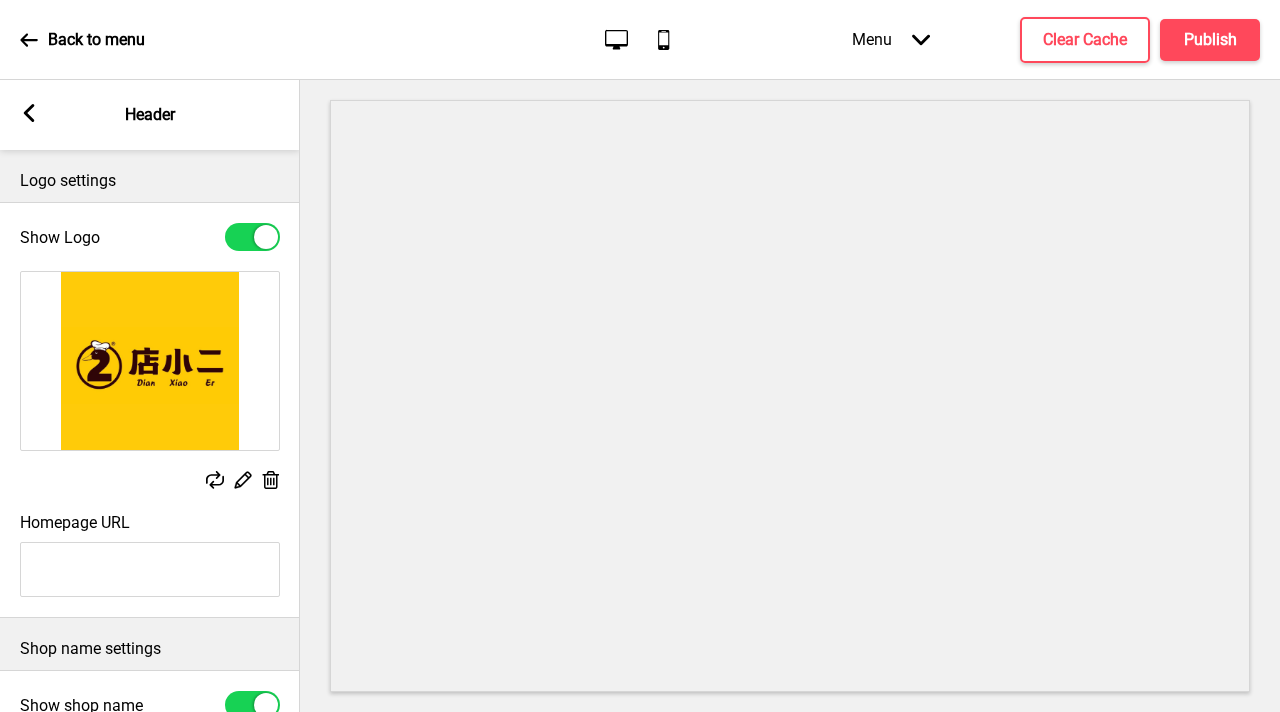 click at bounding box center (266, 237) 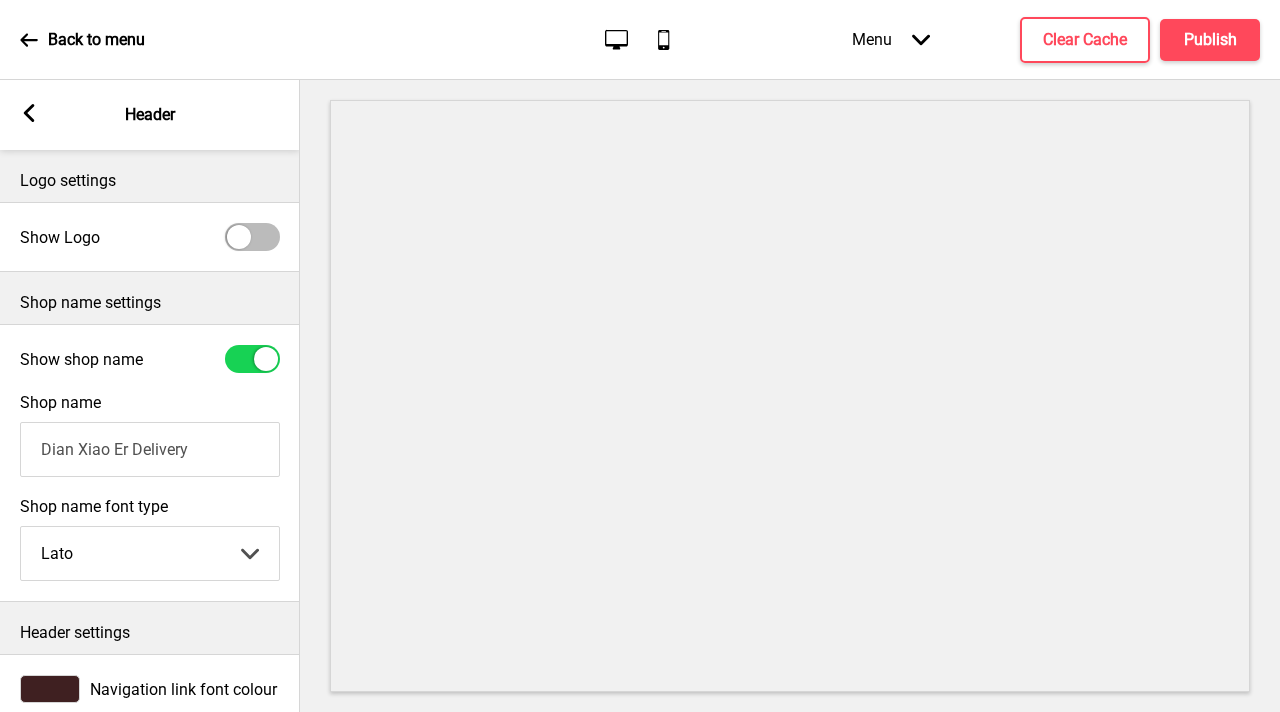 click at bounding box center [252, 237] 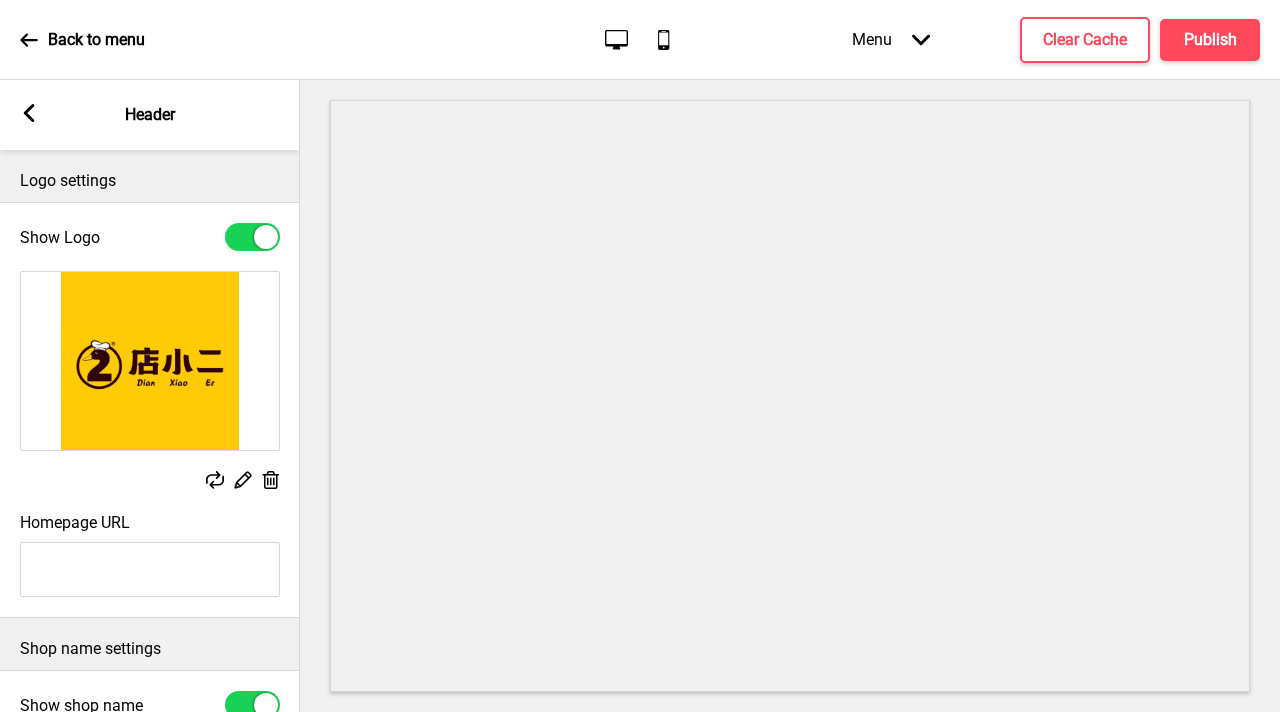 click 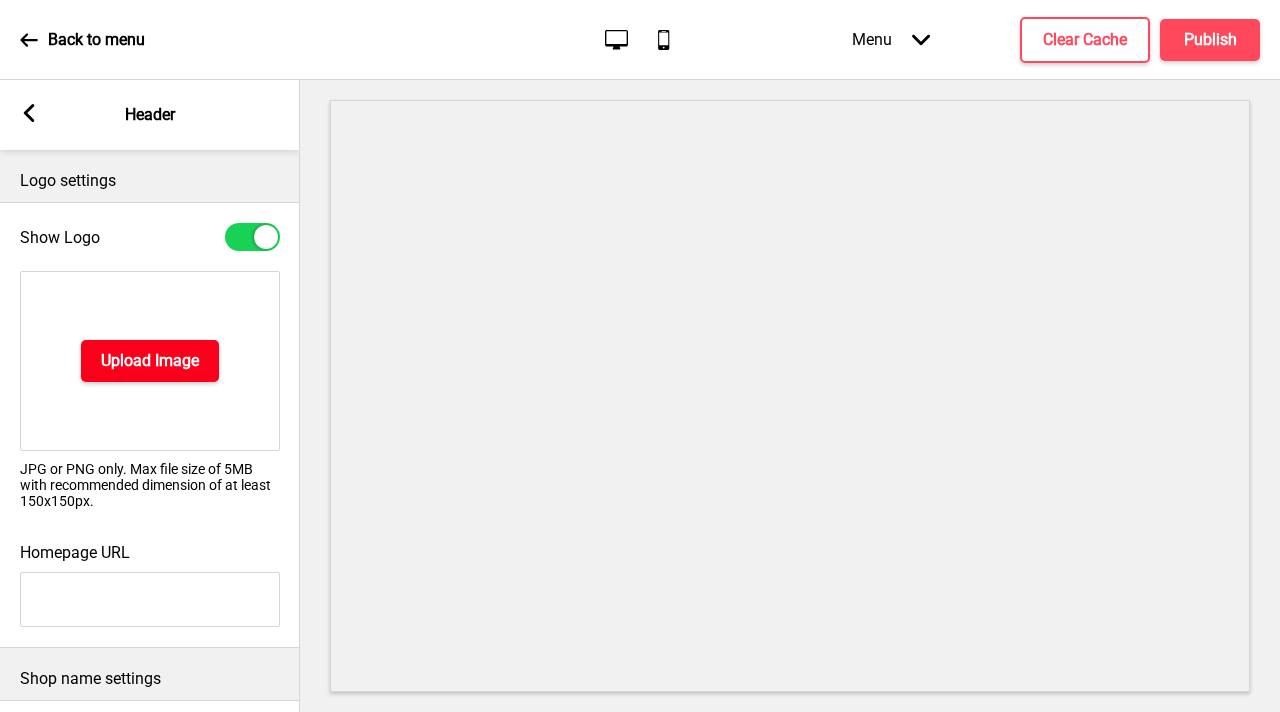 click on "Upload Image" at bounding box center [150, 361] 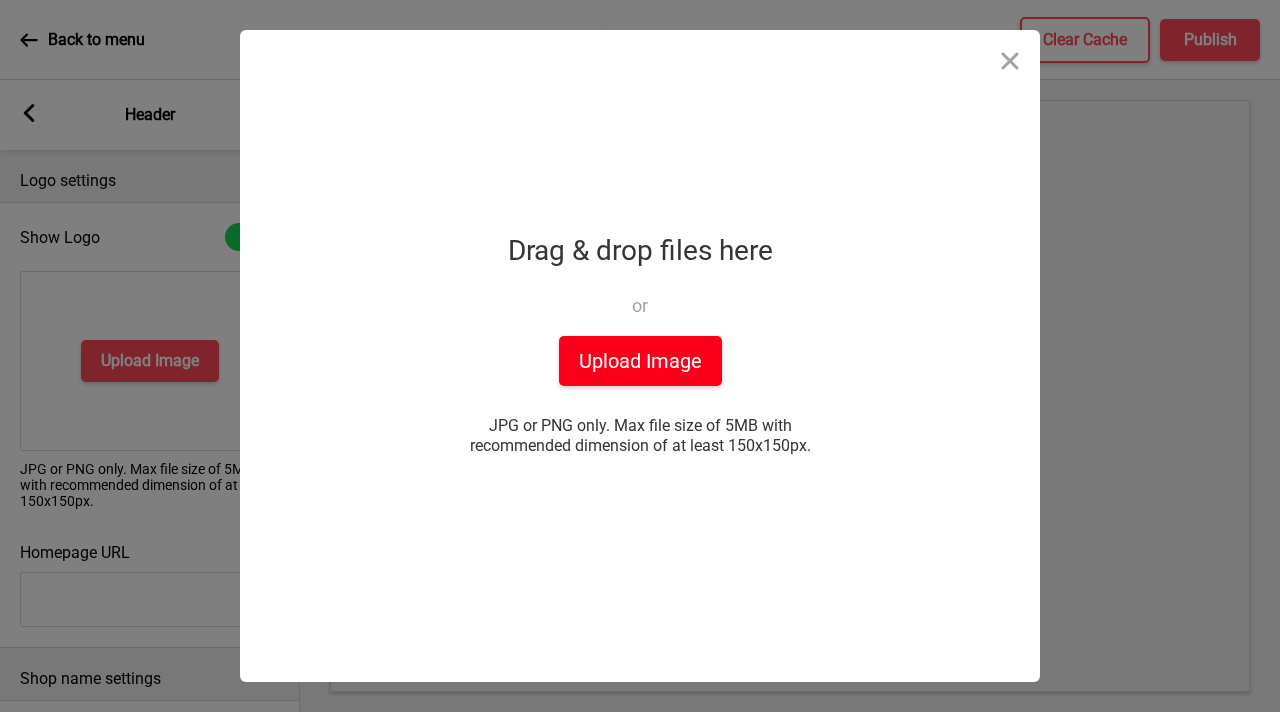 click on "Upload Image" at bounding box center (640, 361) 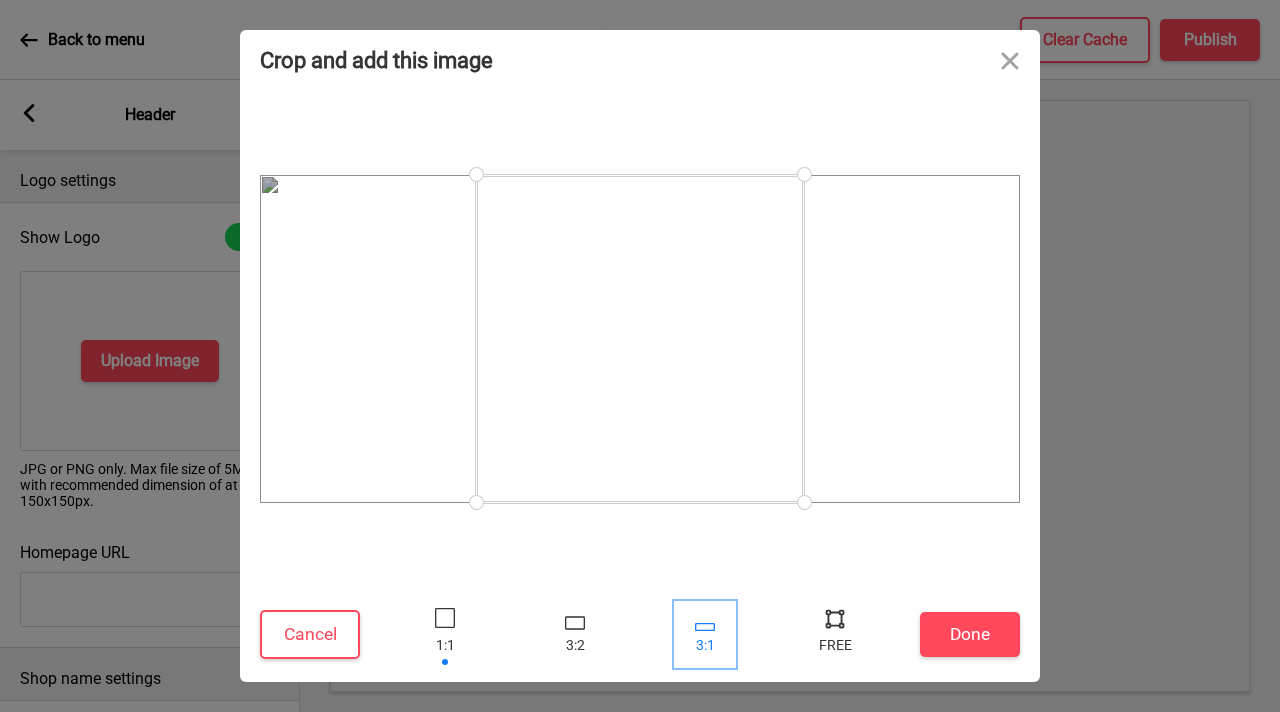 click at bounding box center [705, 627] 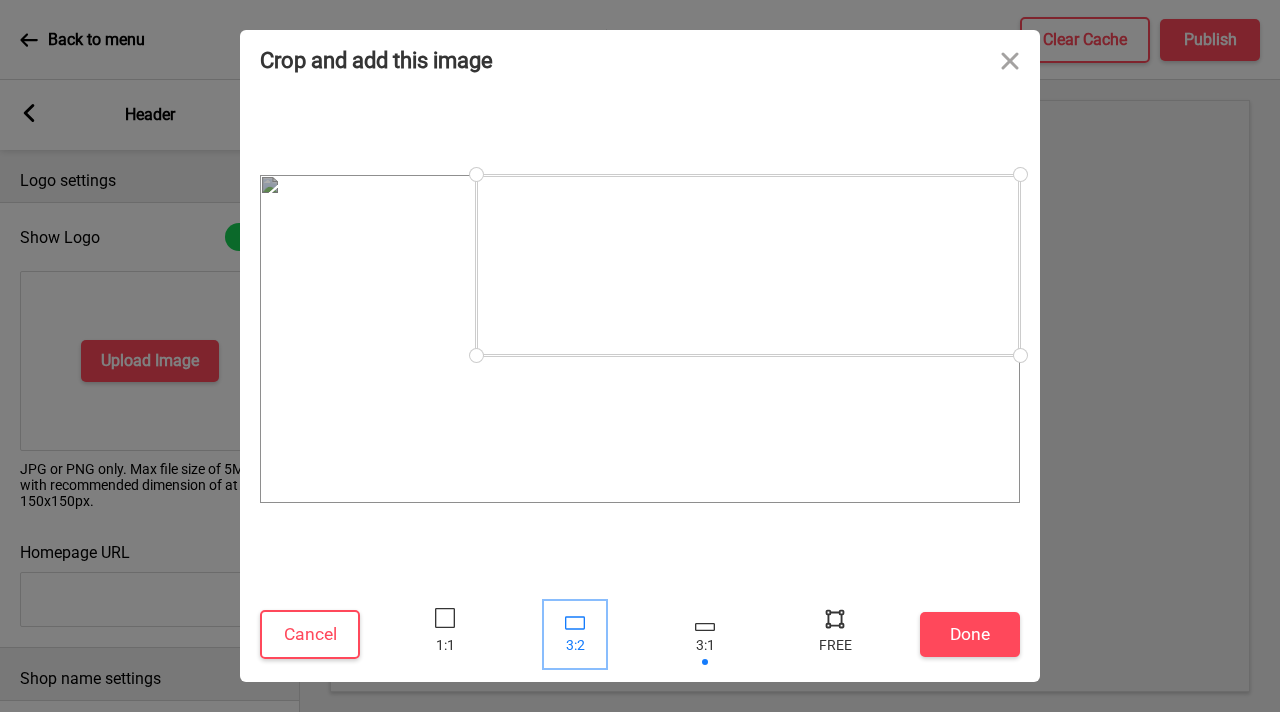 click at bounding box center (575, 622) 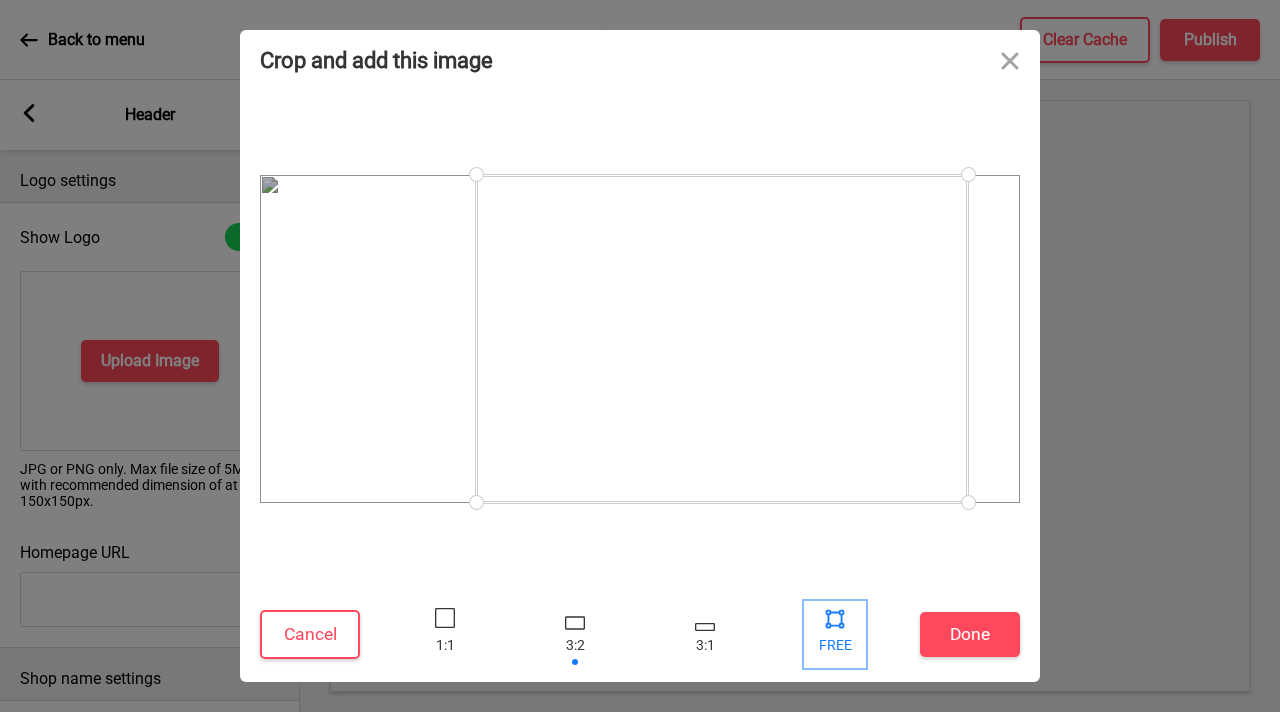 click at bounding box center [835, 634] 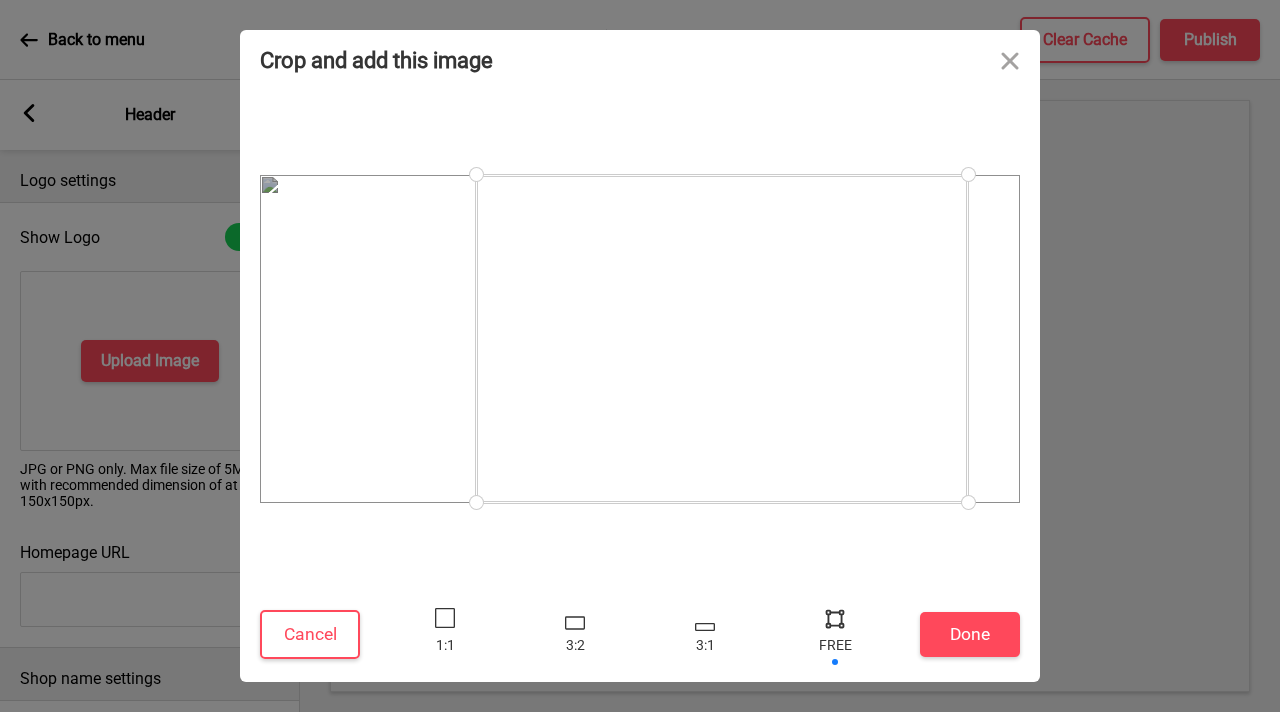 click at bounding box center (835, 618) 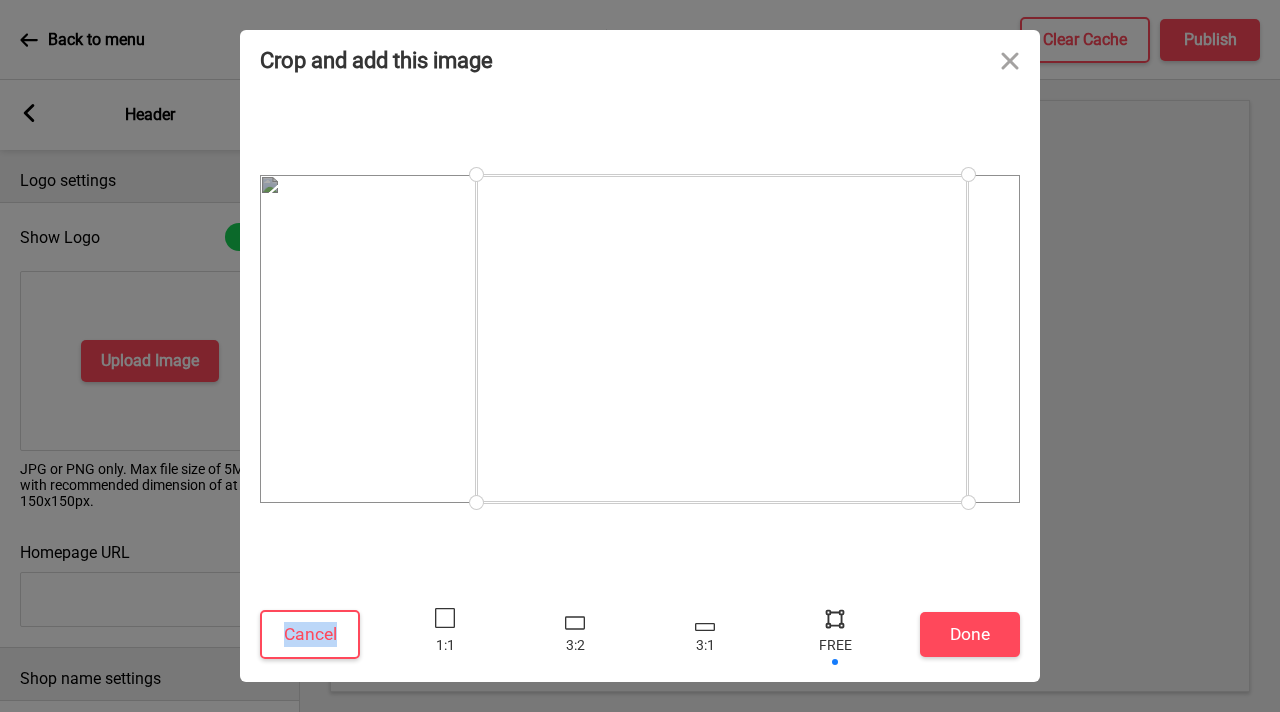 click at bounding box center (835, 618) 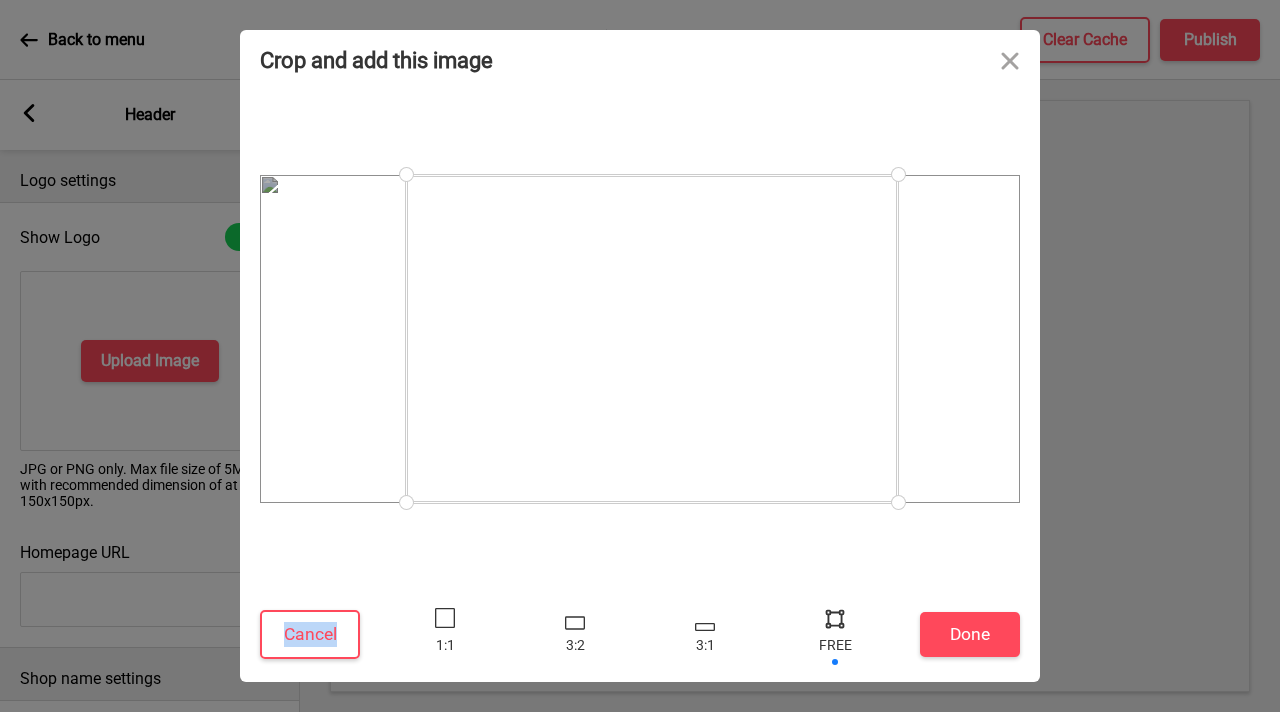 drag, startPoint x: 750, startPoint y: 436, endPoint x: 679, endPoint y: 449, distance: 72.18033 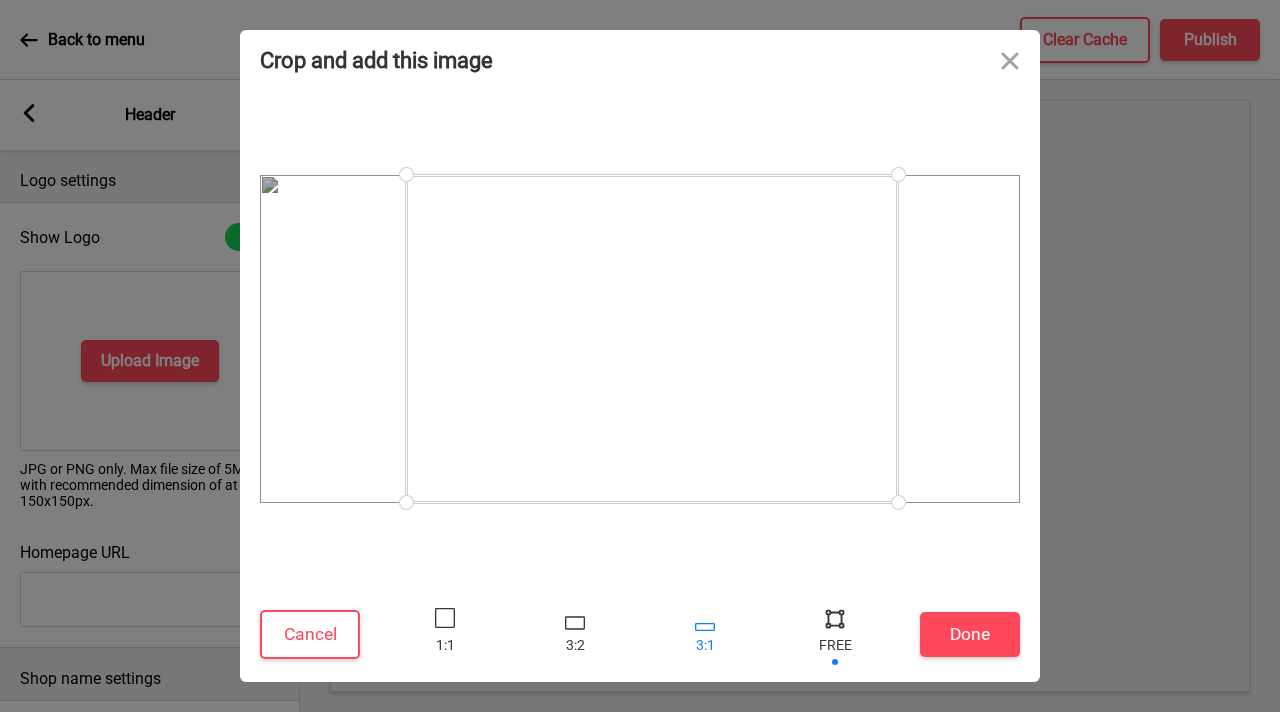 click at bounding box center (705, 627) 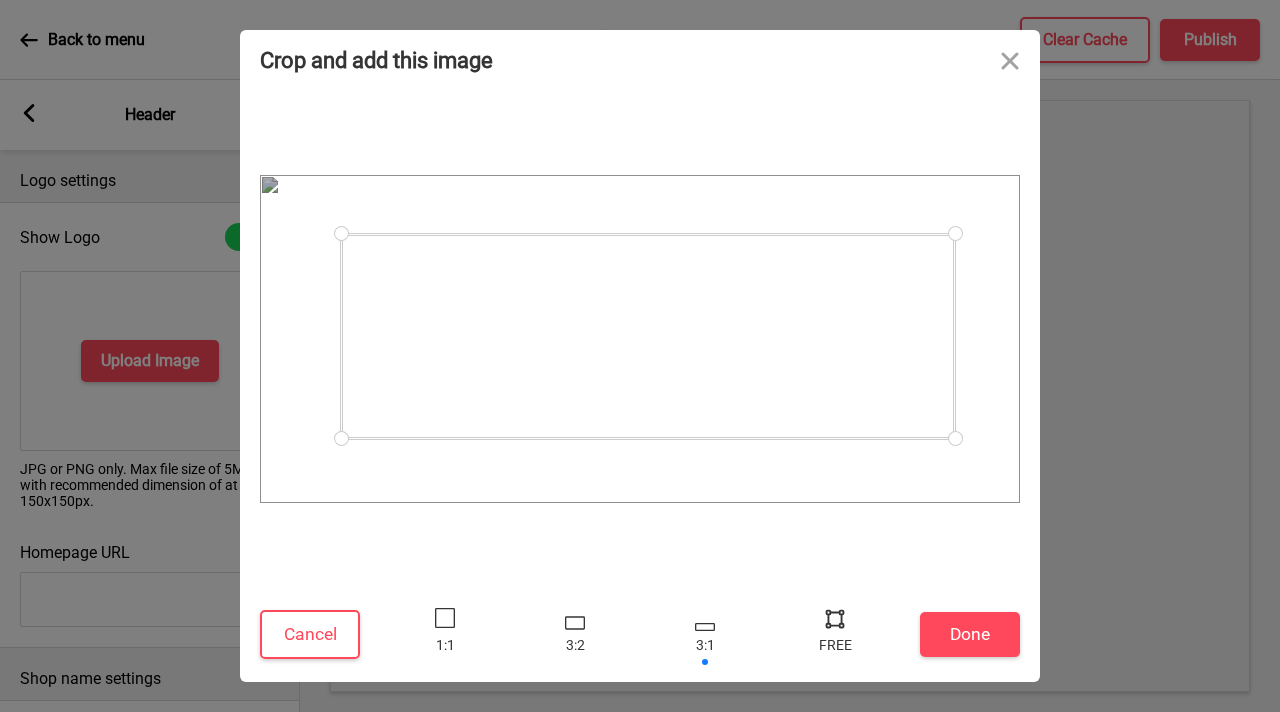 drag, startPoint x: 746, startPoint y: 346, endPoint x: 670, endPoint y: 405, distance: 96.2133 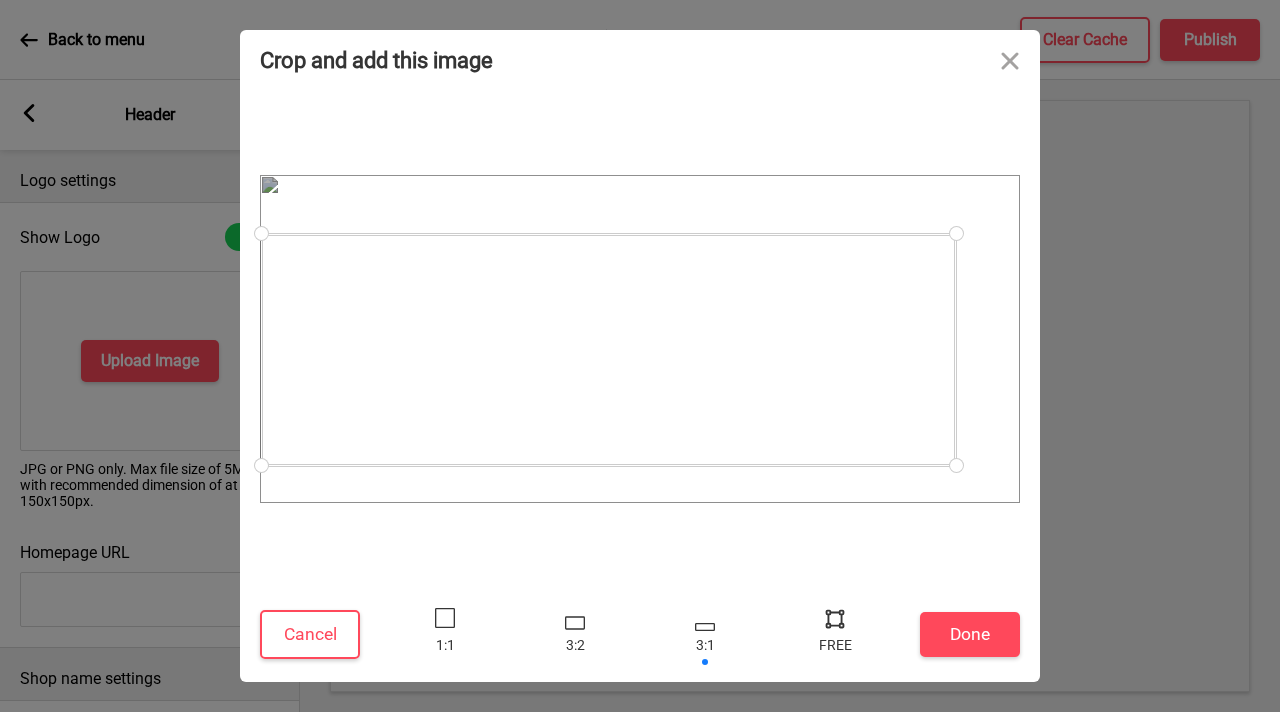 drag, startPoint x: 343, startPoint y: 441, endPoint x: 295, endPoint y: 468, distance: 55.072678 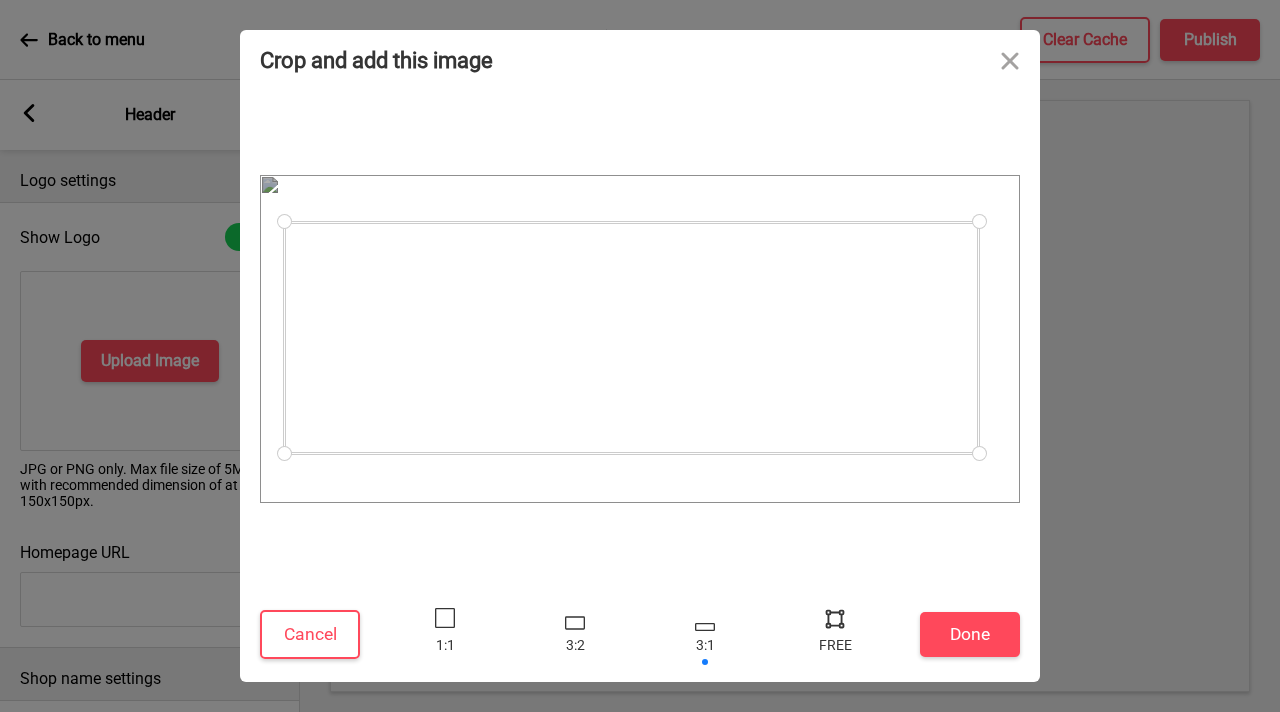 drag, startPoint x: 690, startPoint y: 388, endPoint x: 708, endPoint y: 379, distance: 20.12461 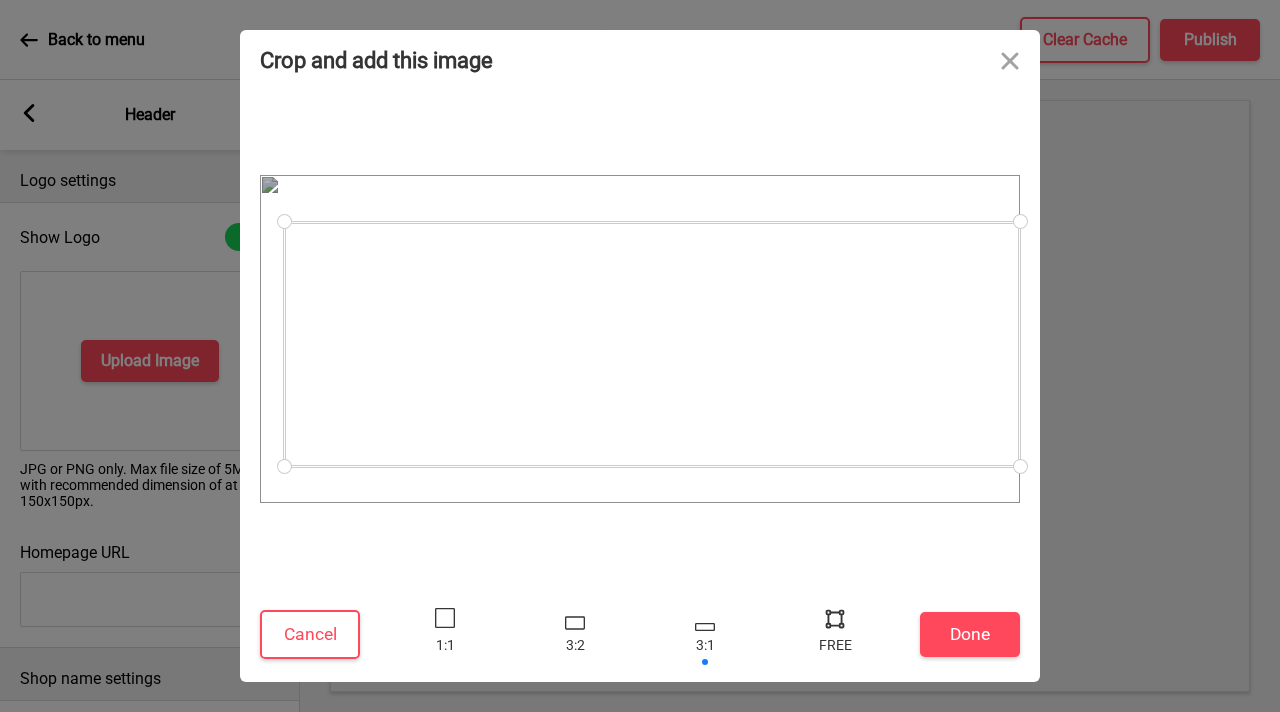 drag, startPoint x: 982, startPoint y: 452, endPoint x: 1078, endPoint y: 497, distance: 106.02358 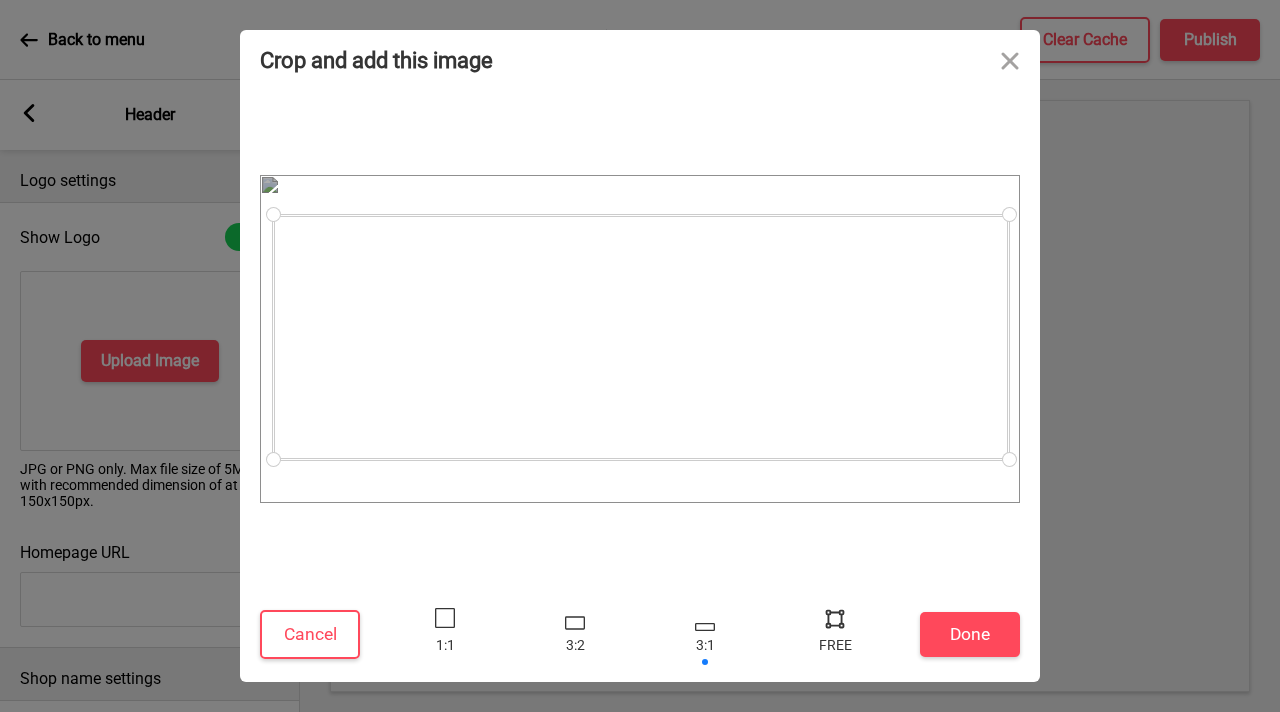 drag, startPoint x: 904, startPoint y: 438, endPoint x: 893, endPoint y: 431, distance: 13.038404 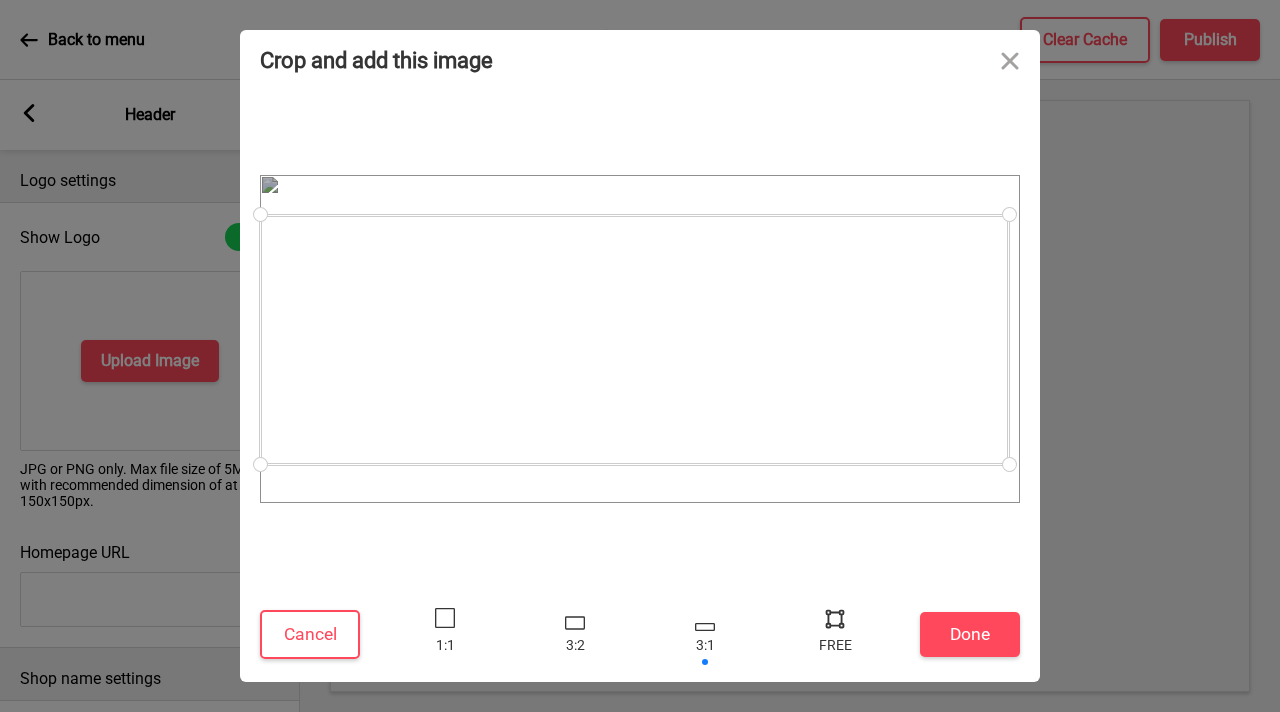 drag, startPoint x: 274, startPoint y: 462, endPoint x: 248, endPoint y: 471, distance: 27.513634 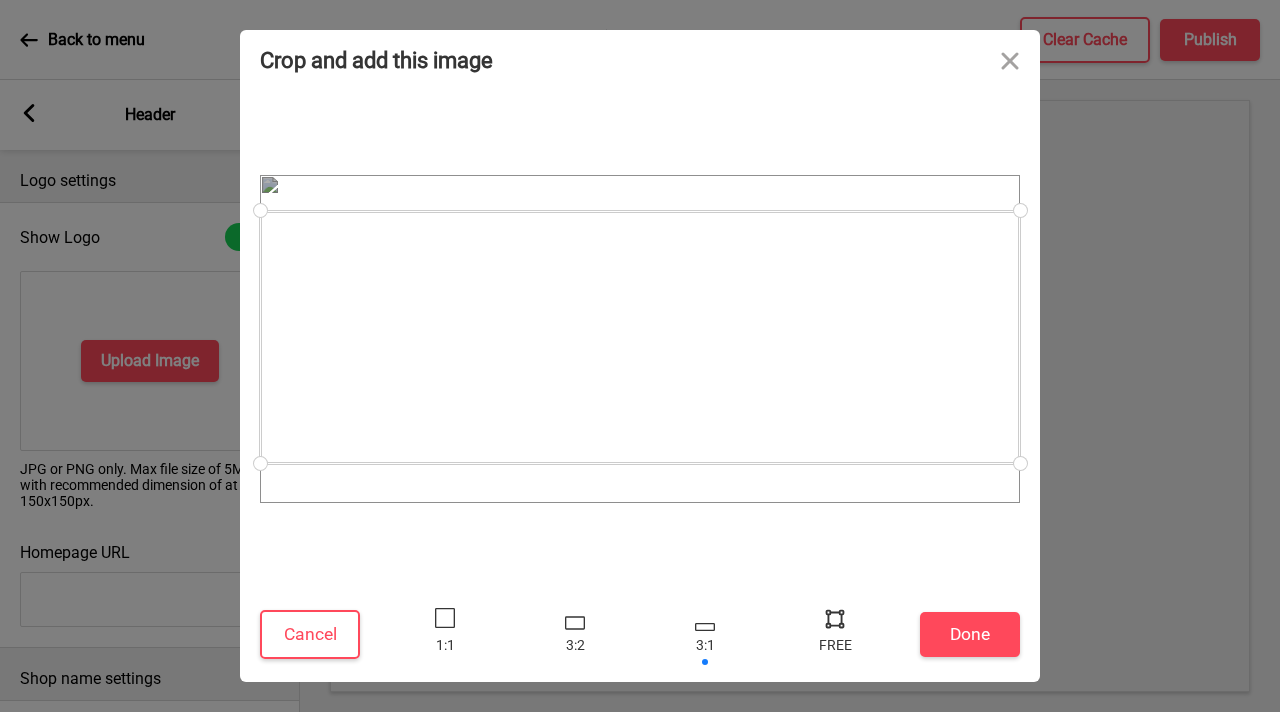 drag, startPoint x: 1009, startPoint y: 216, endPoint x: 1041, endPoint y: 209, distance: 32.75668 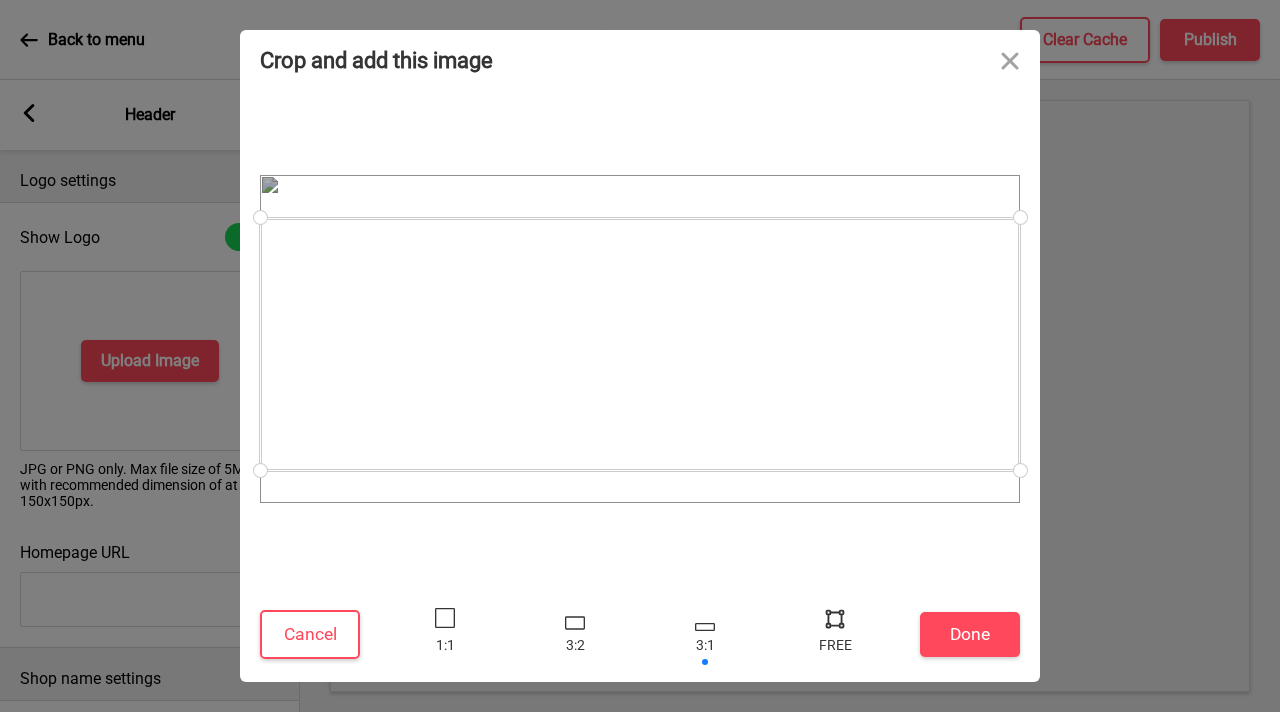 click at bounding box center (640, 344) 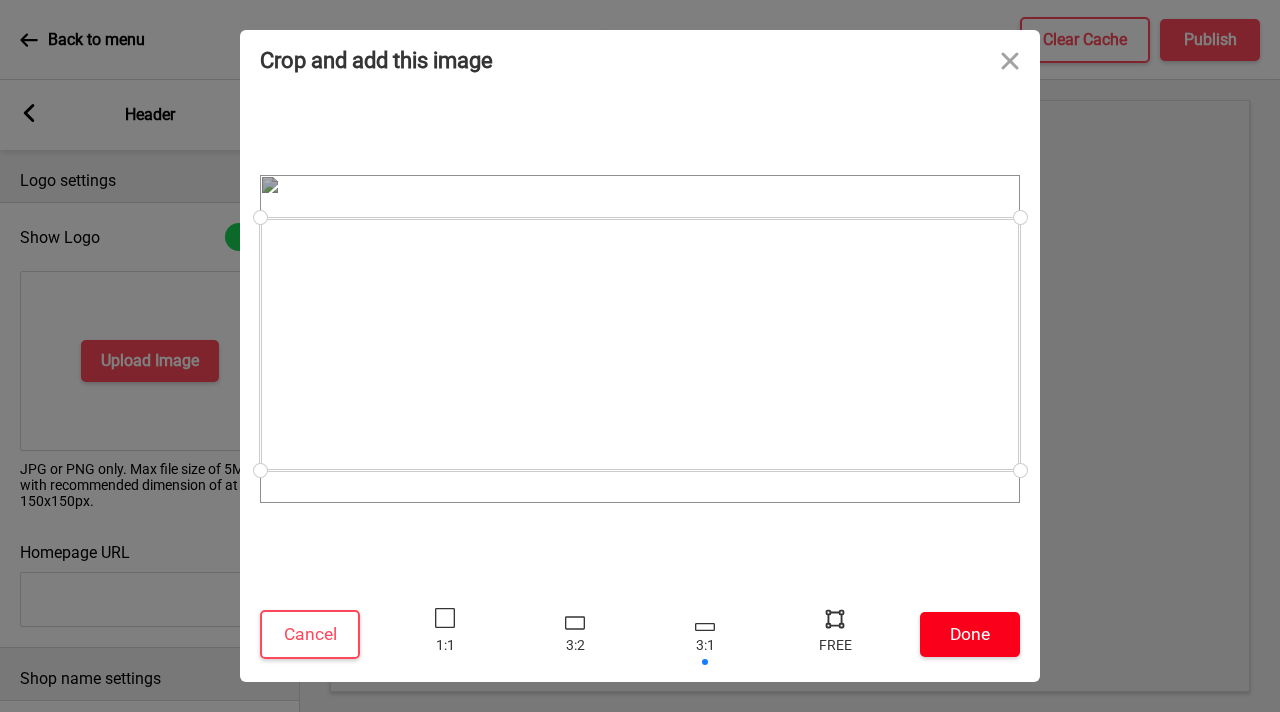 click on "Done" at bounding box center [970, 634] 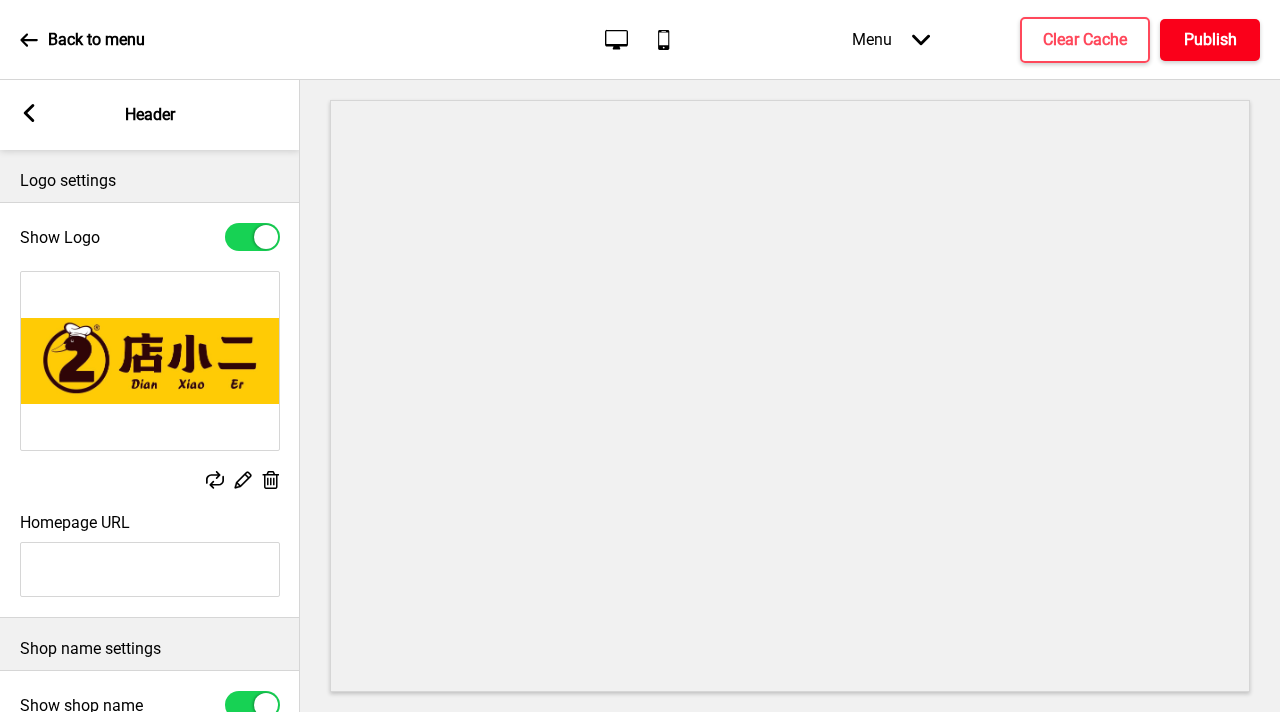 click on "Publish" at bounding box center [1210, 40] 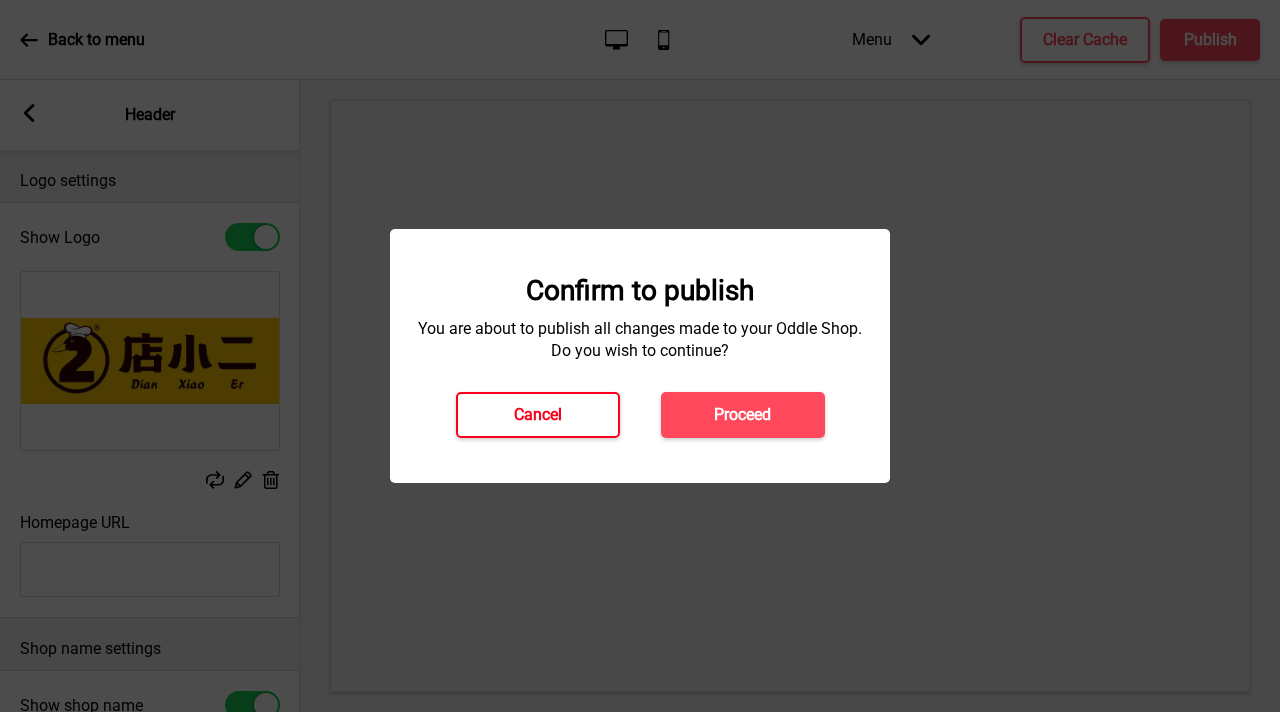 click on "Cancel" at bounding box center (538, 415) 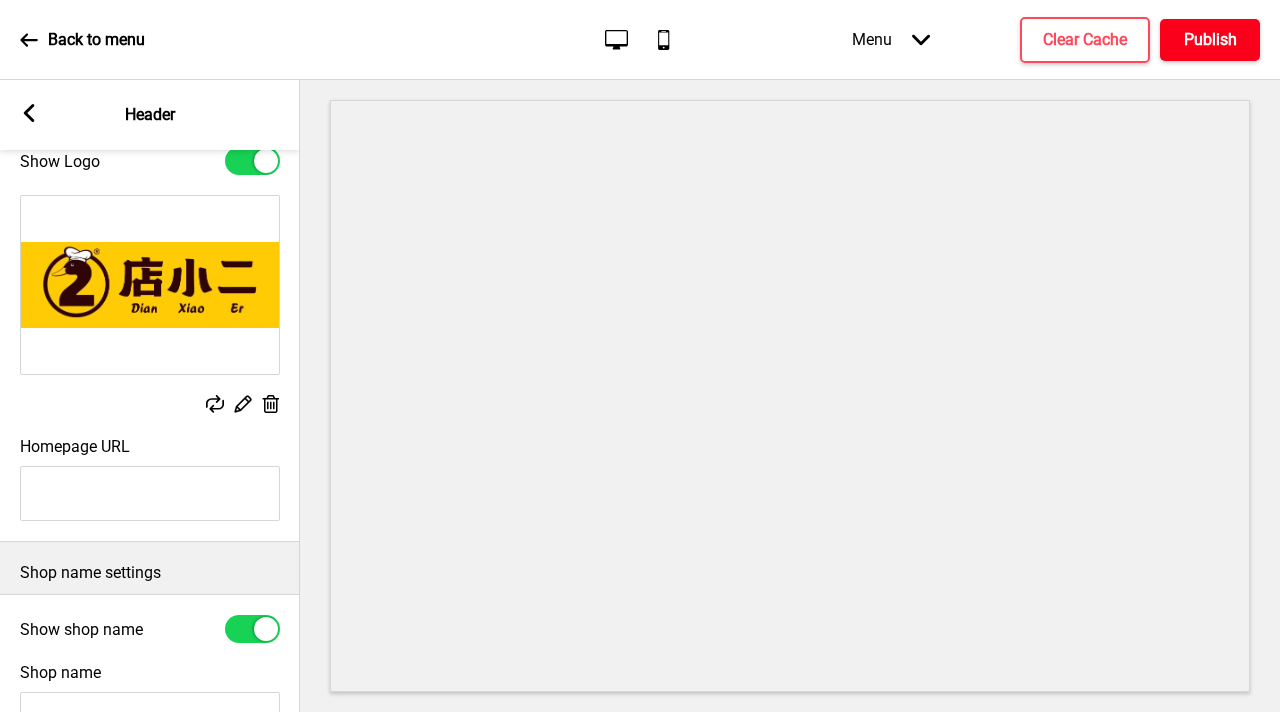 scroll, scrollTop: 0, scrollLeft: 0, axis: both 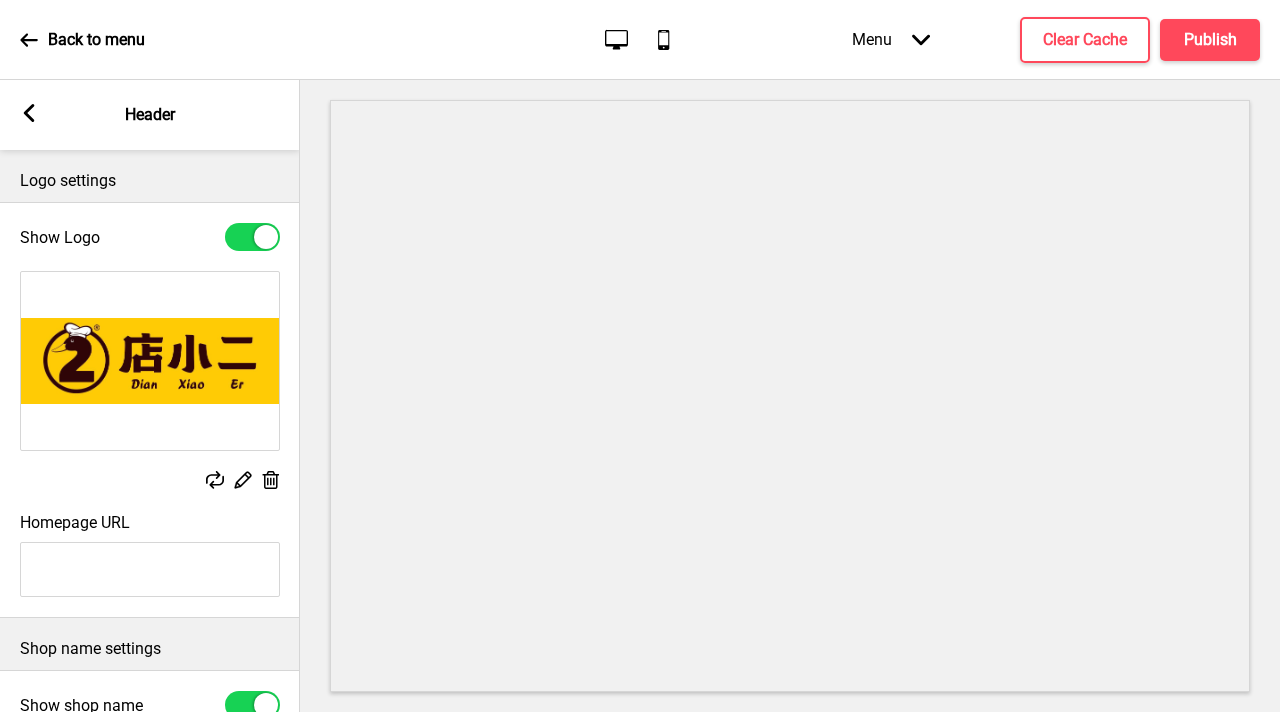 click 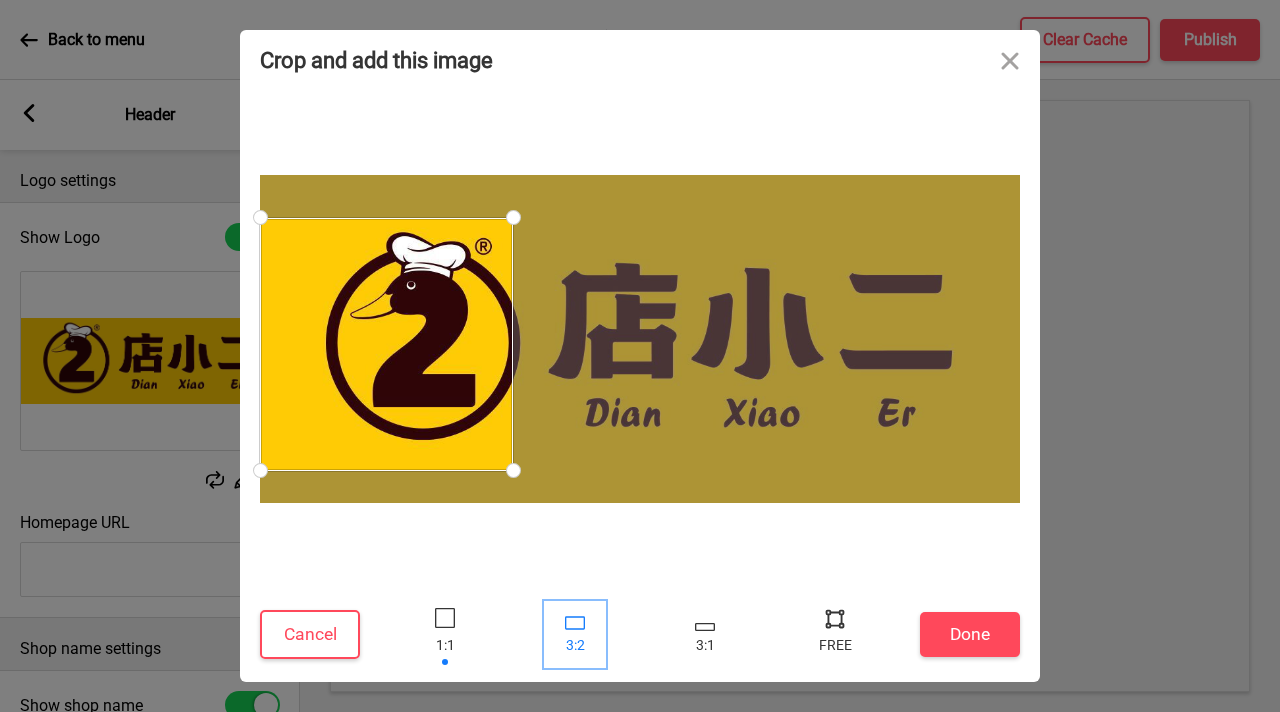 click at bounding box center (575, 622) 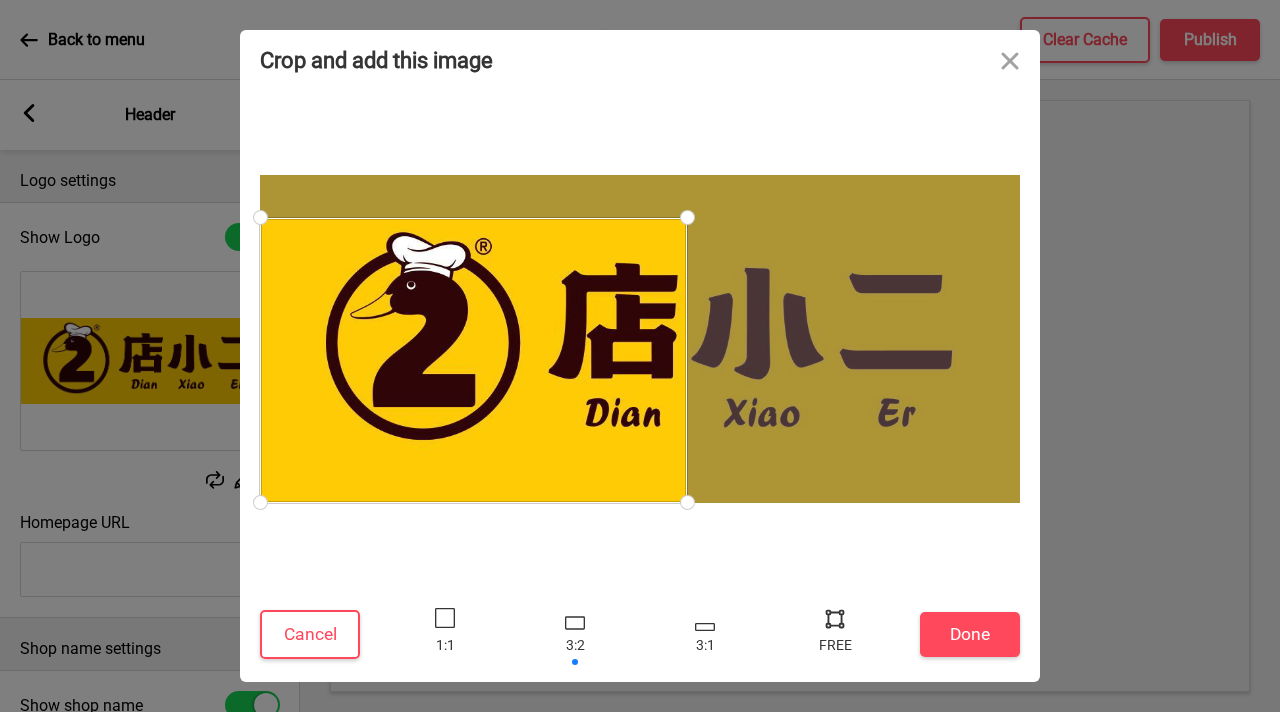 drag, startPoint x: 634, startPoint y: 472, endPoint x: 817, endPoint y: 440, distance: 185.77675 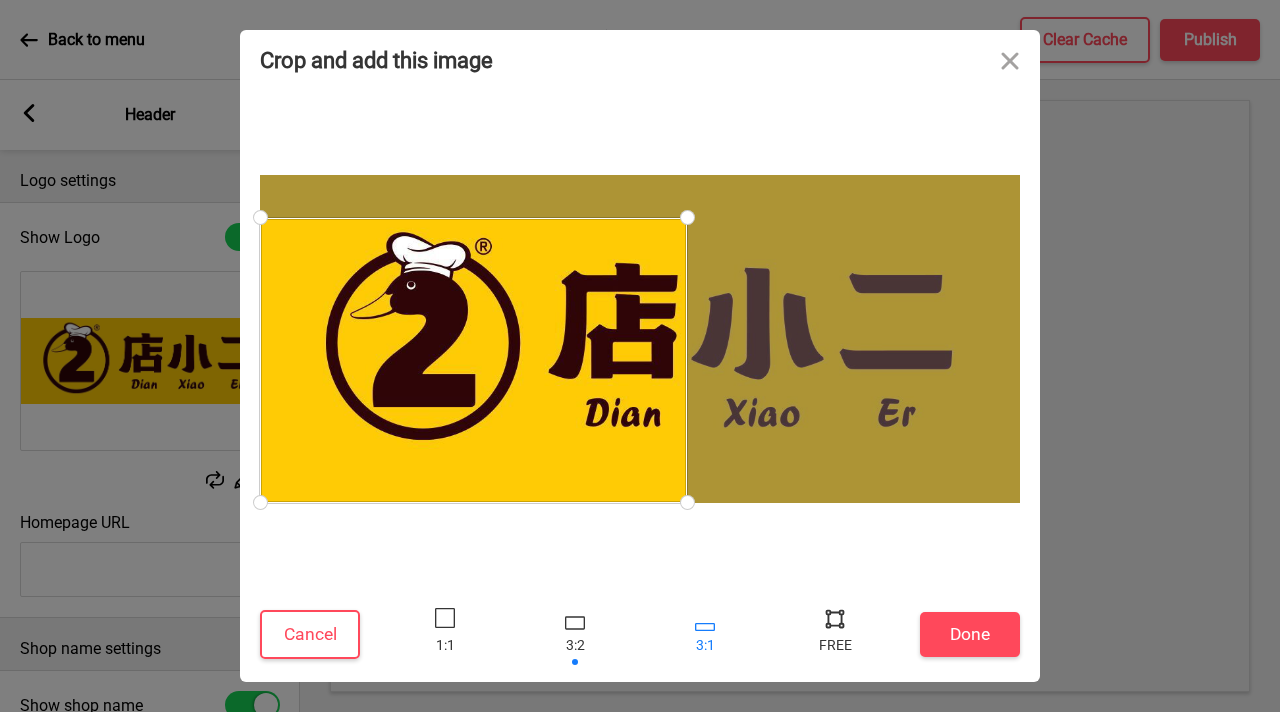 click at bounding box center [705, 634] 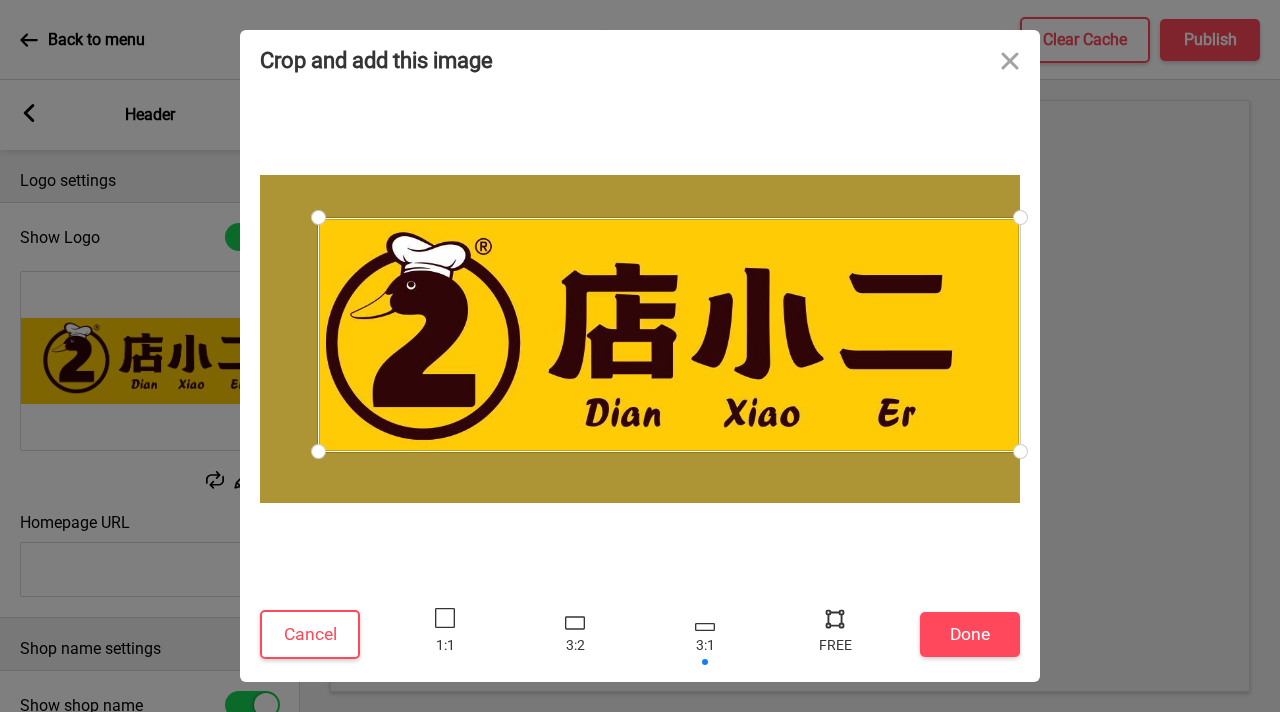 drag, startPoint x: 283, startPoint y: 468, endPoint x: 327, endPoint y: 452, distance: 46.818798 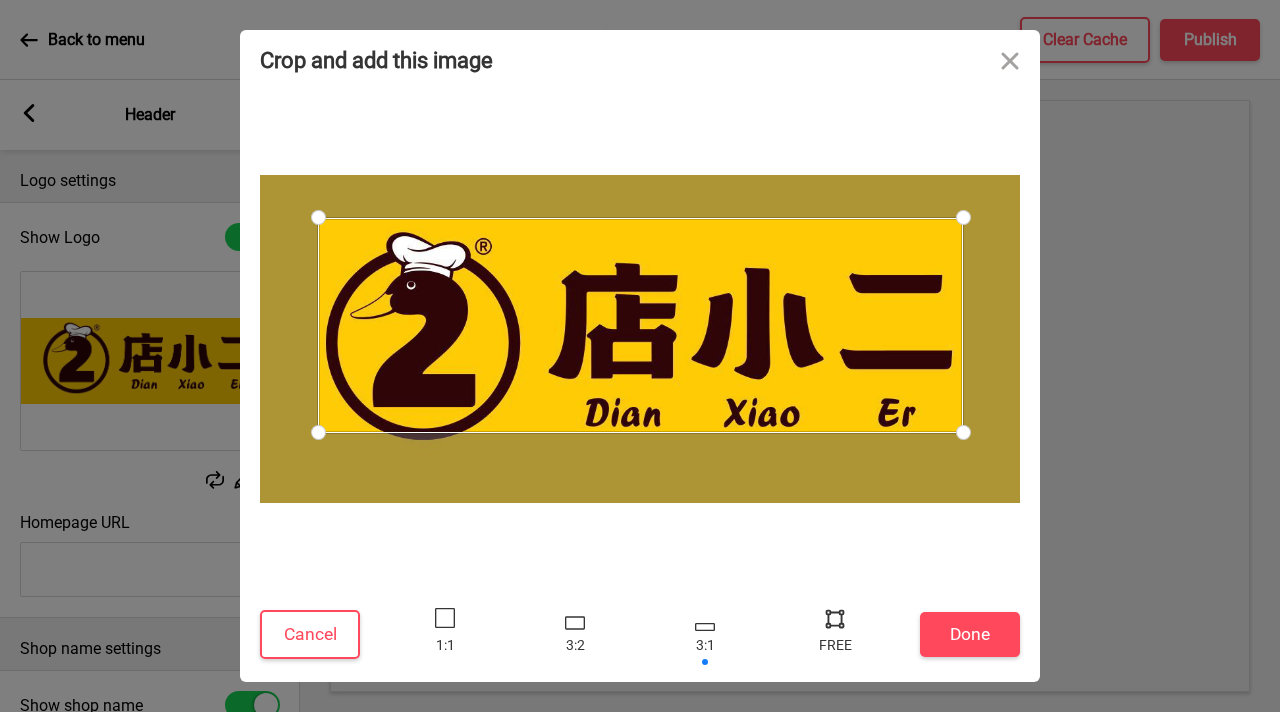 drag, startPoint x: 1019, startPoint y: 452, endPoint x: 794, endPoint y: 433, distance: 225.8008 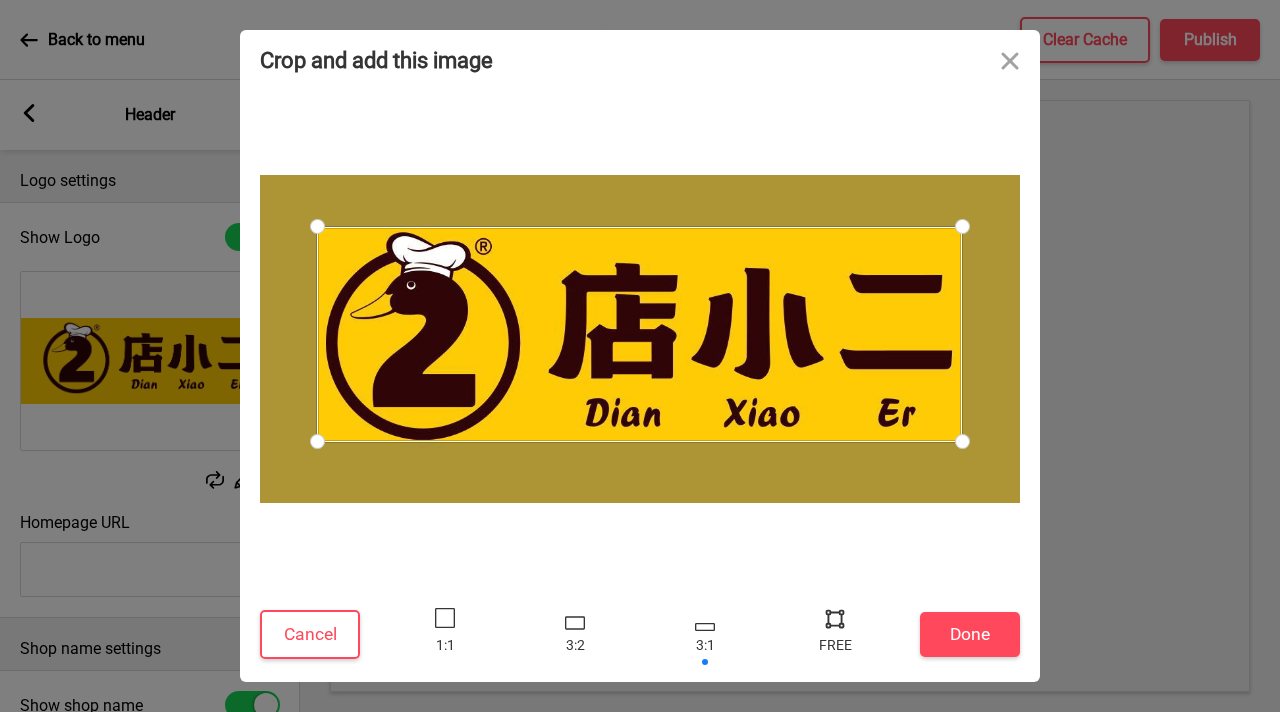 click at bounding box center (639, 334) 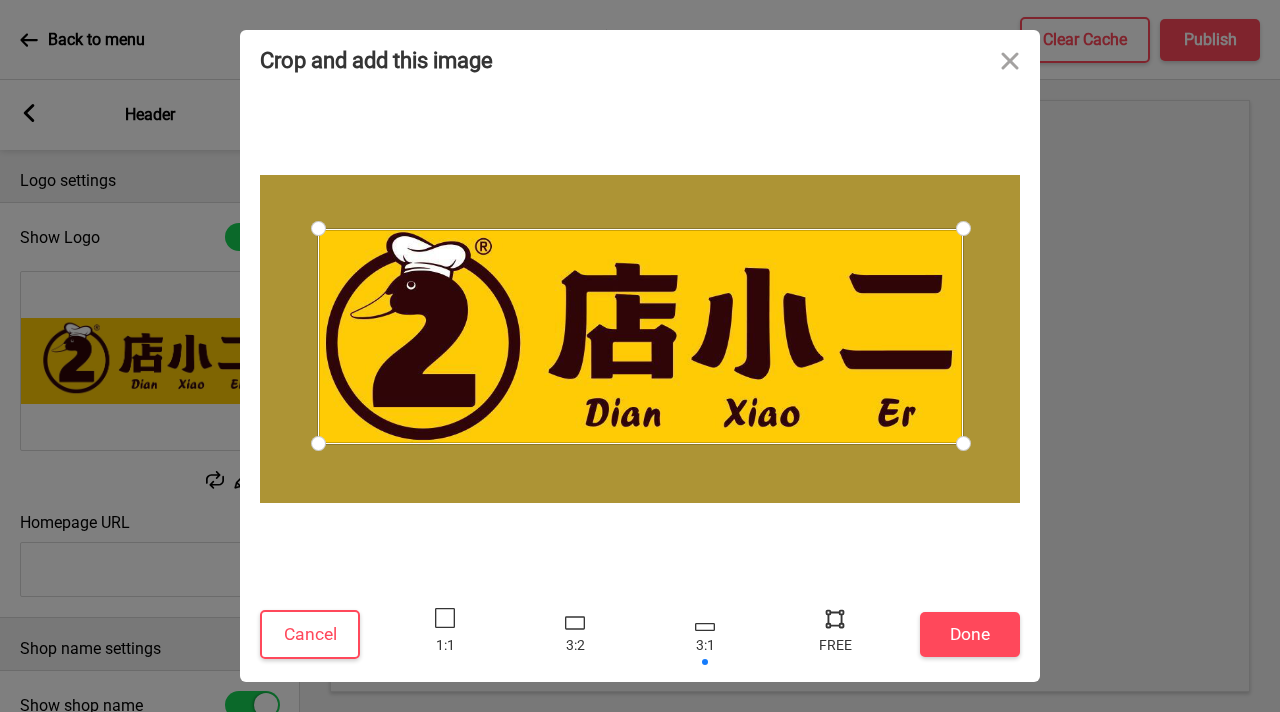 click at bounding box center (640, 336) 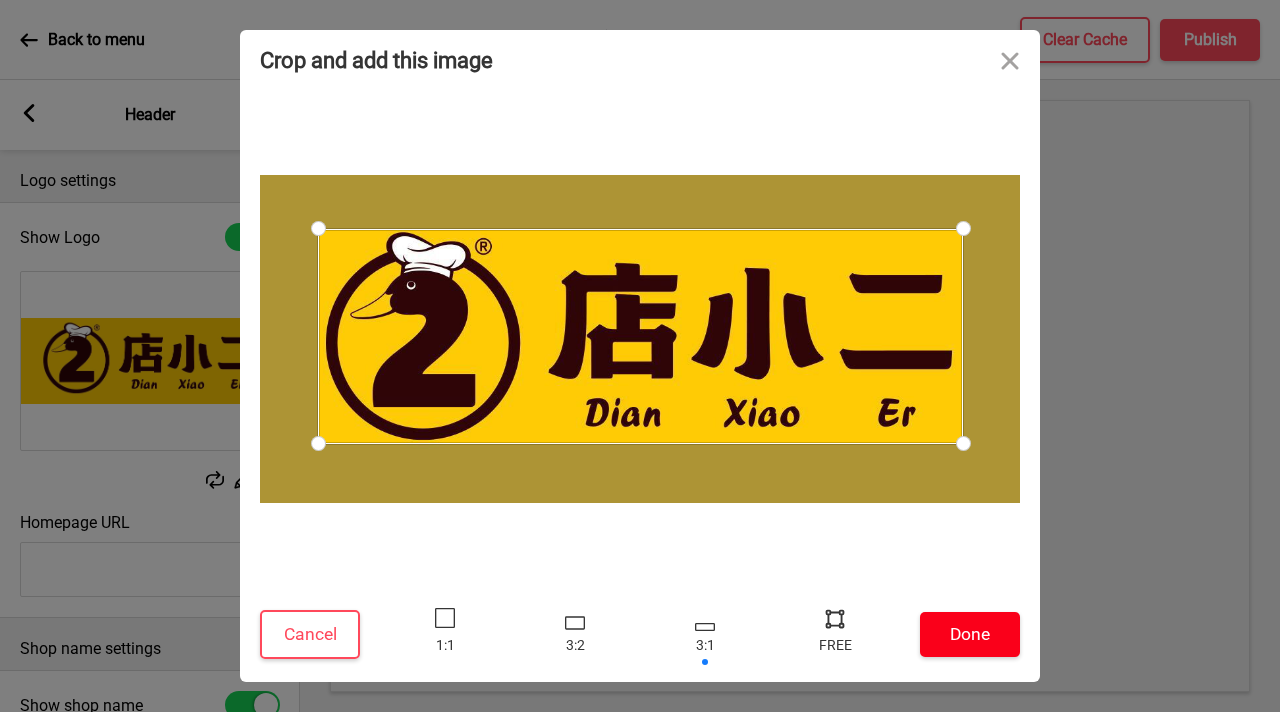click on "Done" at bounding box center (970, 634) 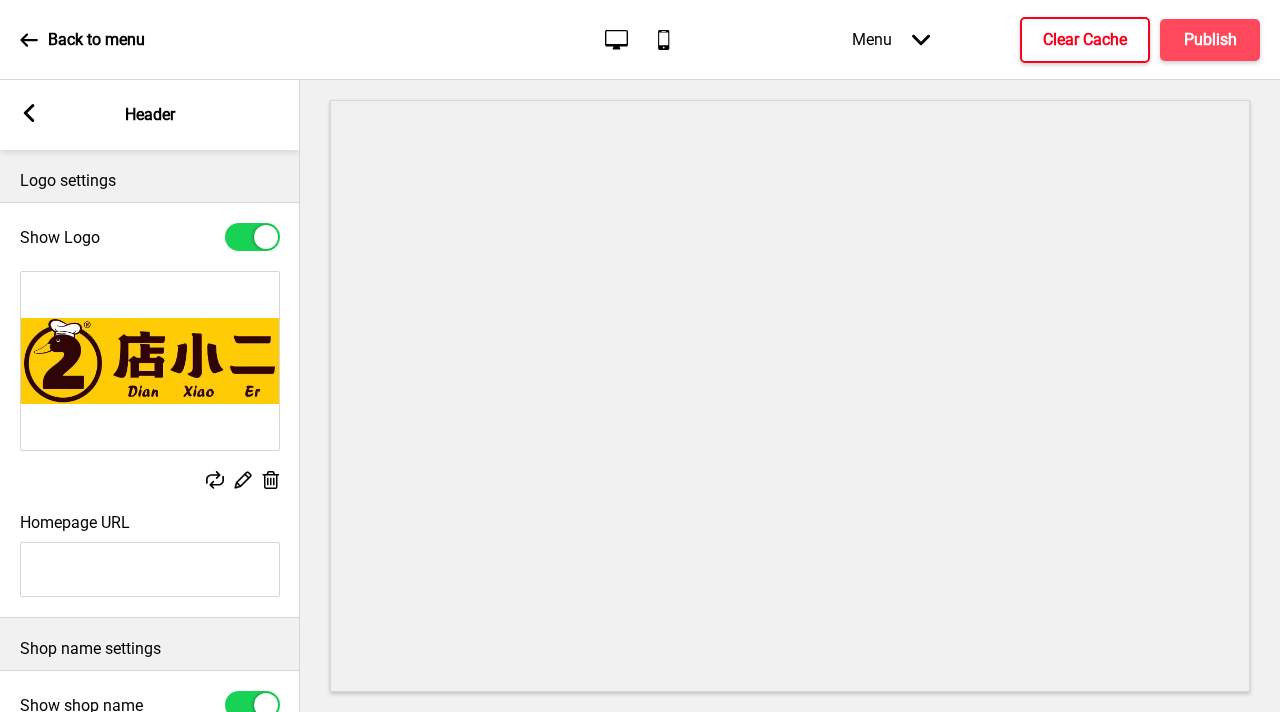 click on "Clear Cache" at bounding box center (1085, 40) 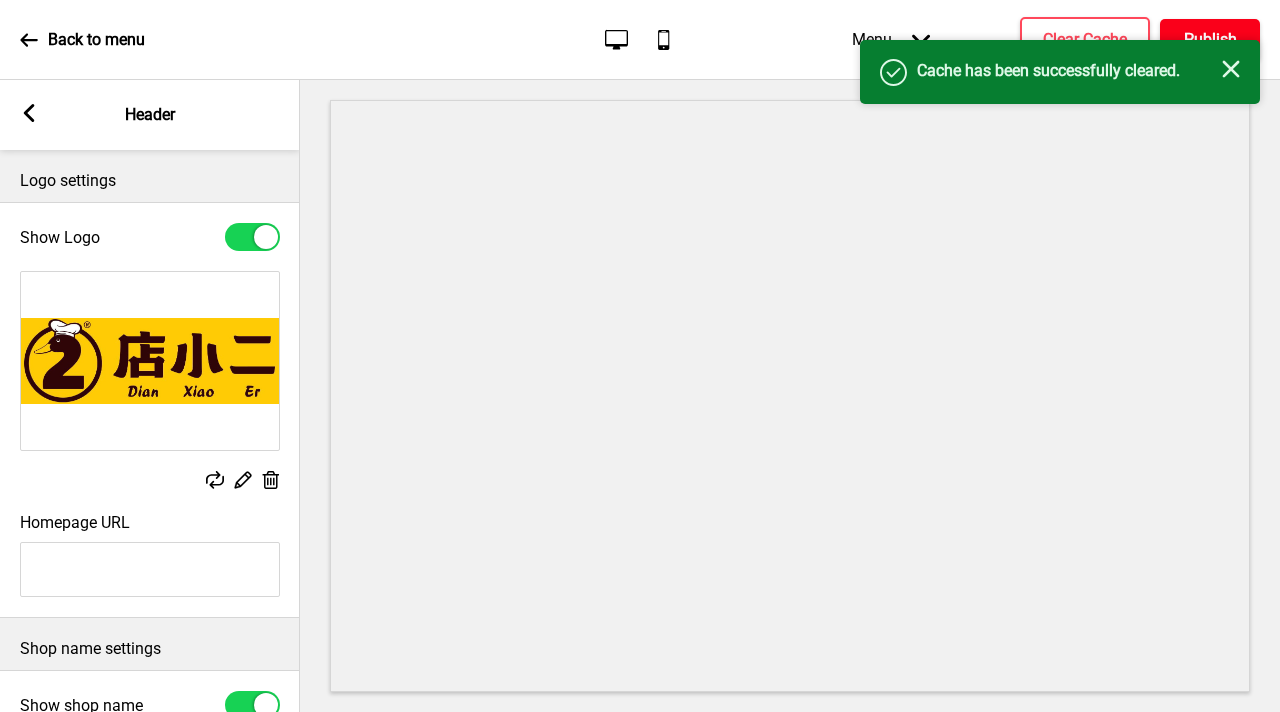 click on "Publish" at bounding box center (1210, 40) 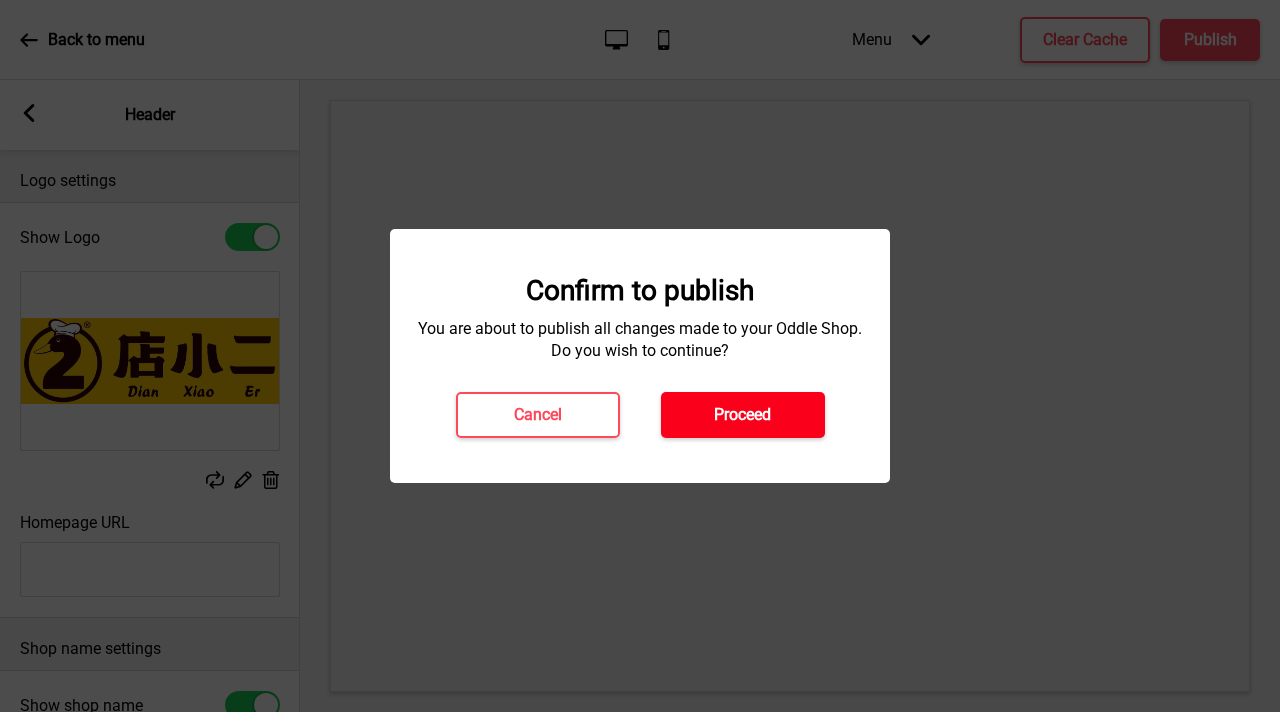 click on "Proceed" at bounding box center [742, 415] 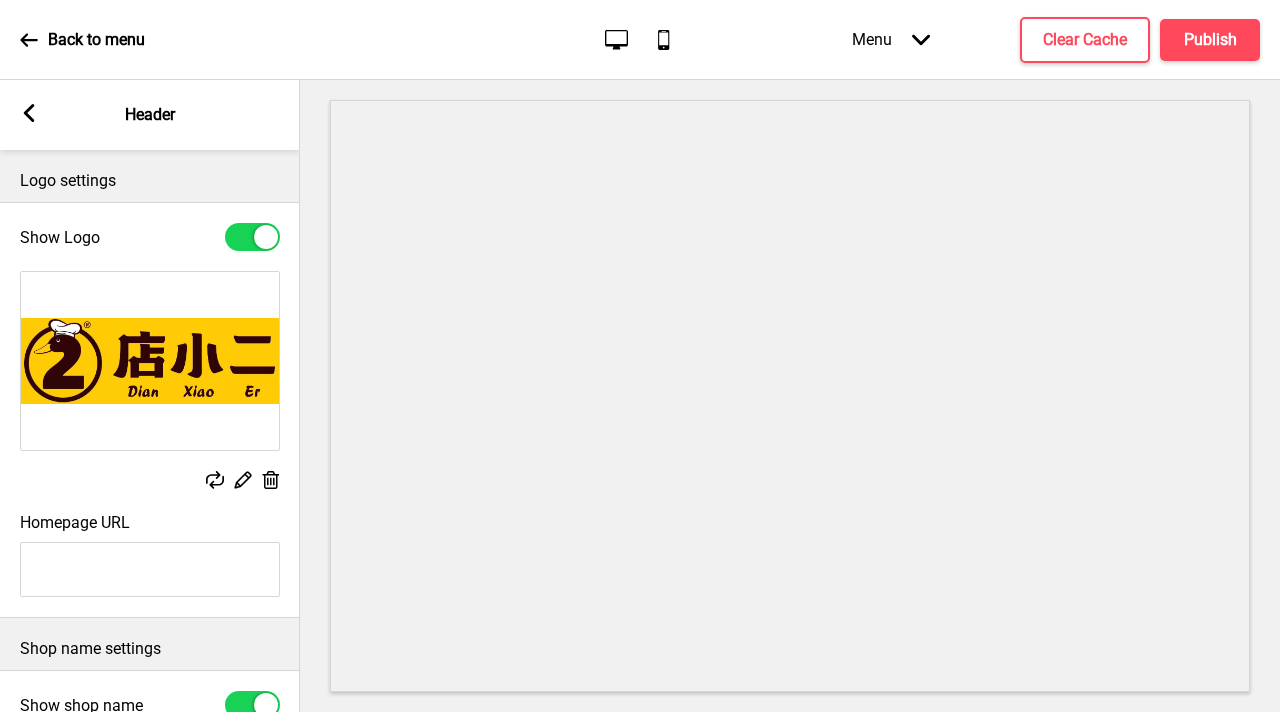 click 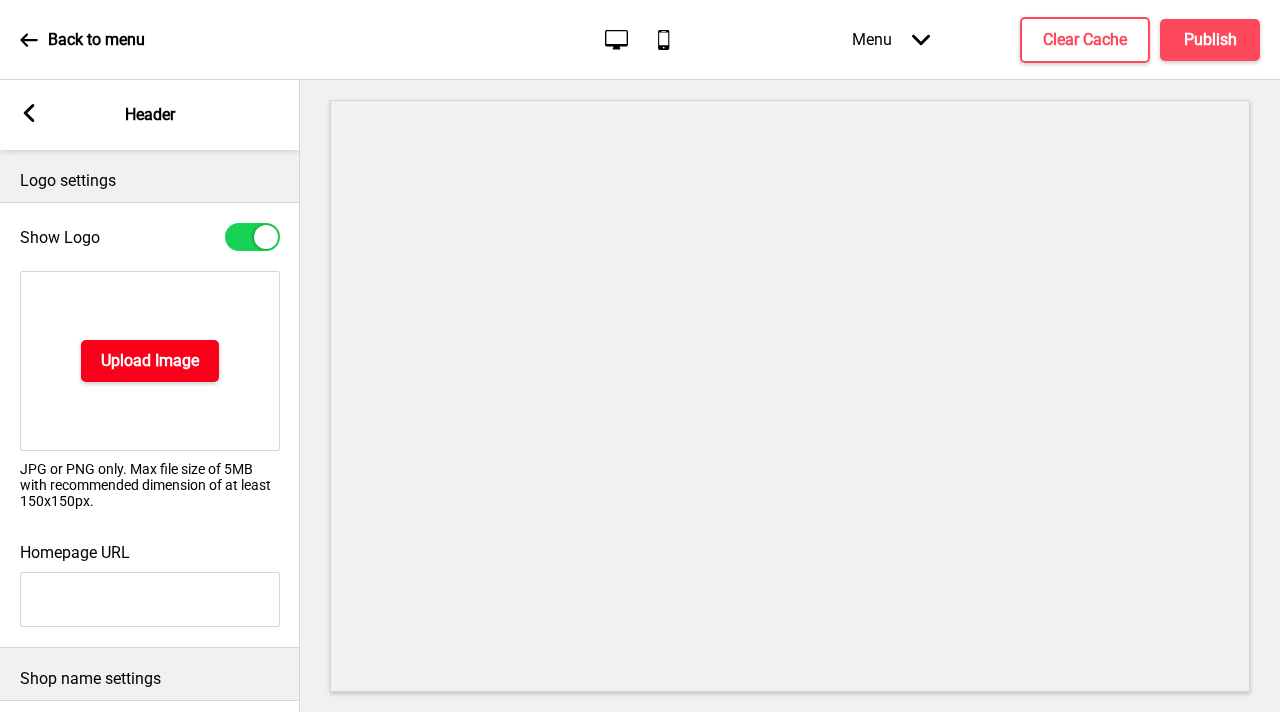 click on "Upload Image" at bounding box center (150, 361) 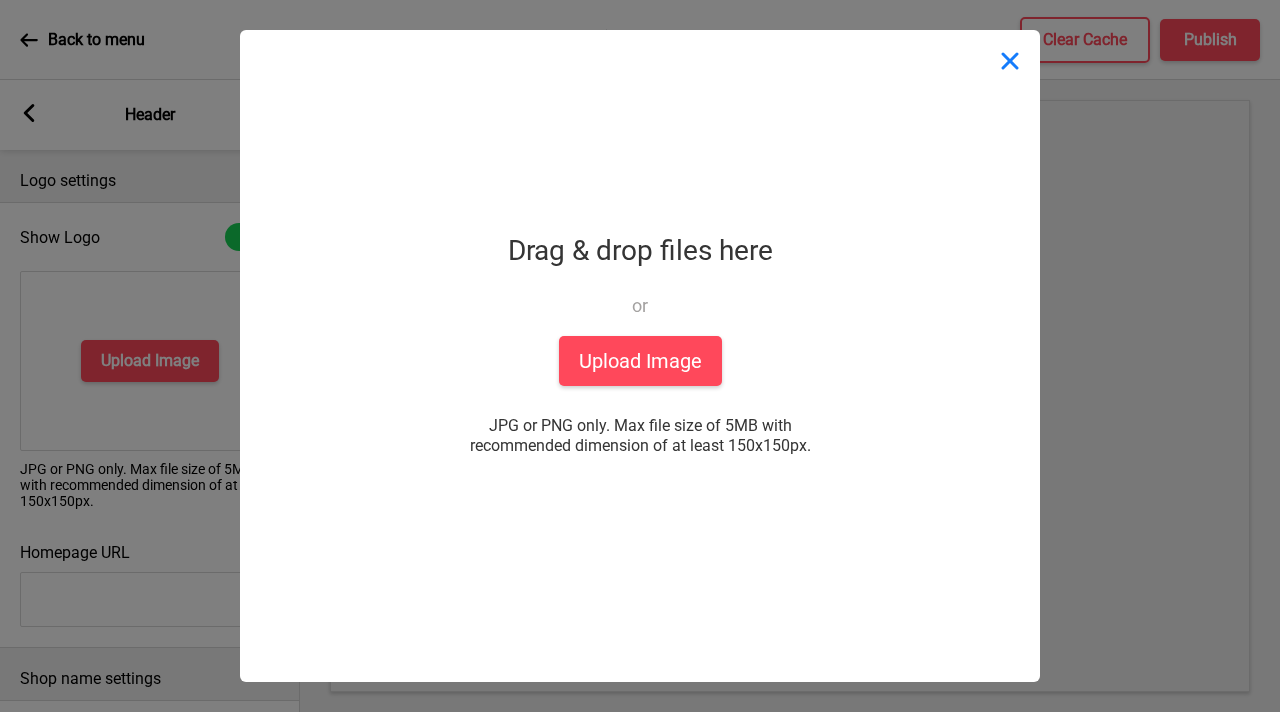 click at bounding box center (1010, 60) 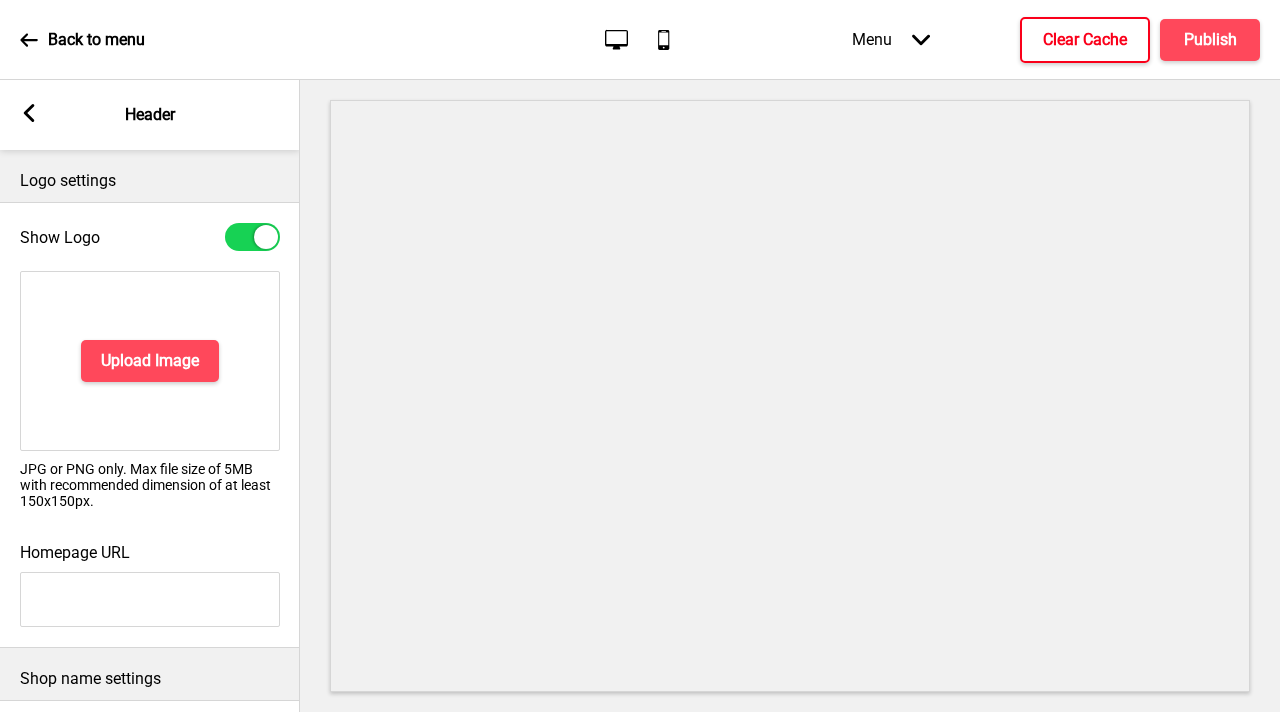 click on "Clear Cache" at bounding box center [1085, 40] 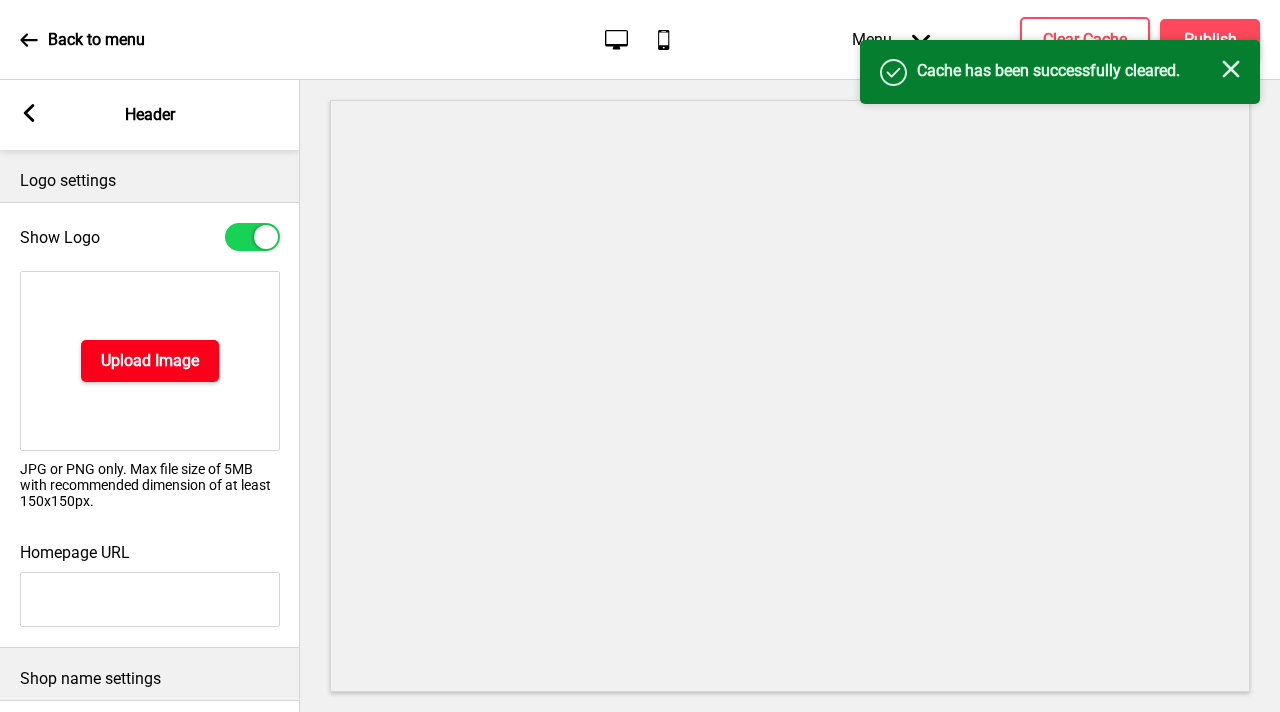 click on "Upload Image" at bounding box center [150, 361] 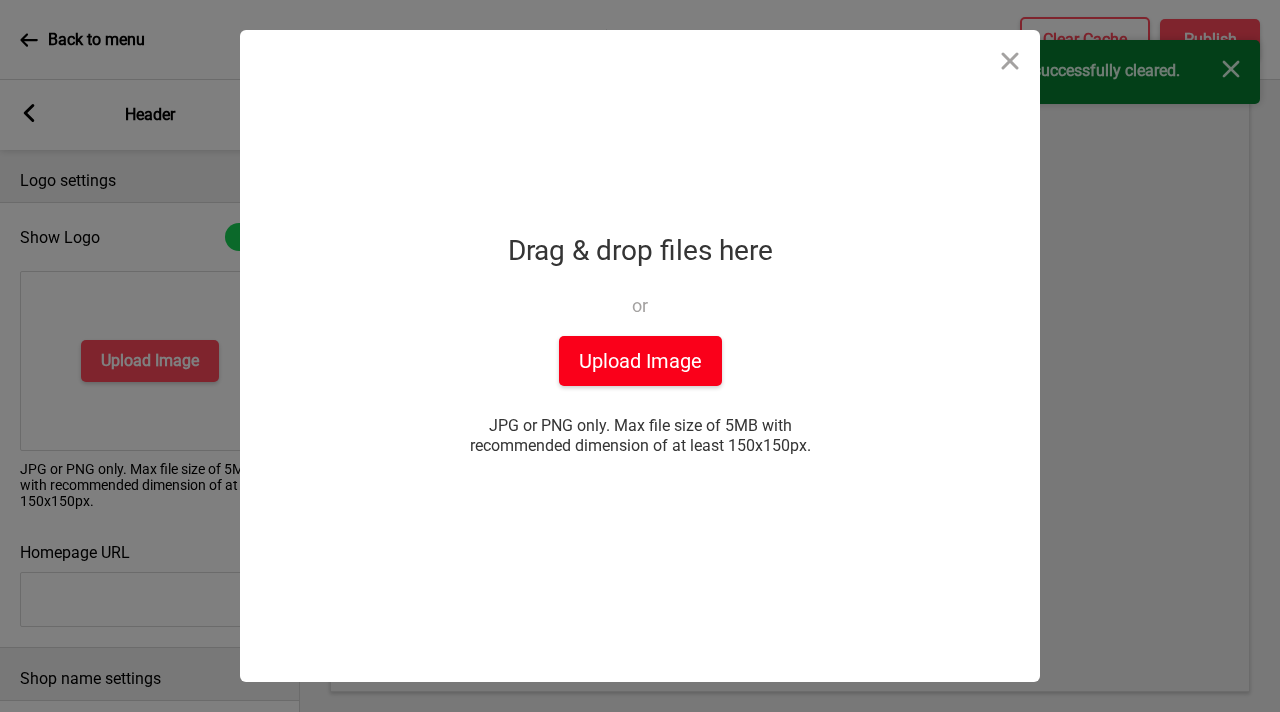 click on "Upload Image" at bounding box center (640, 361) 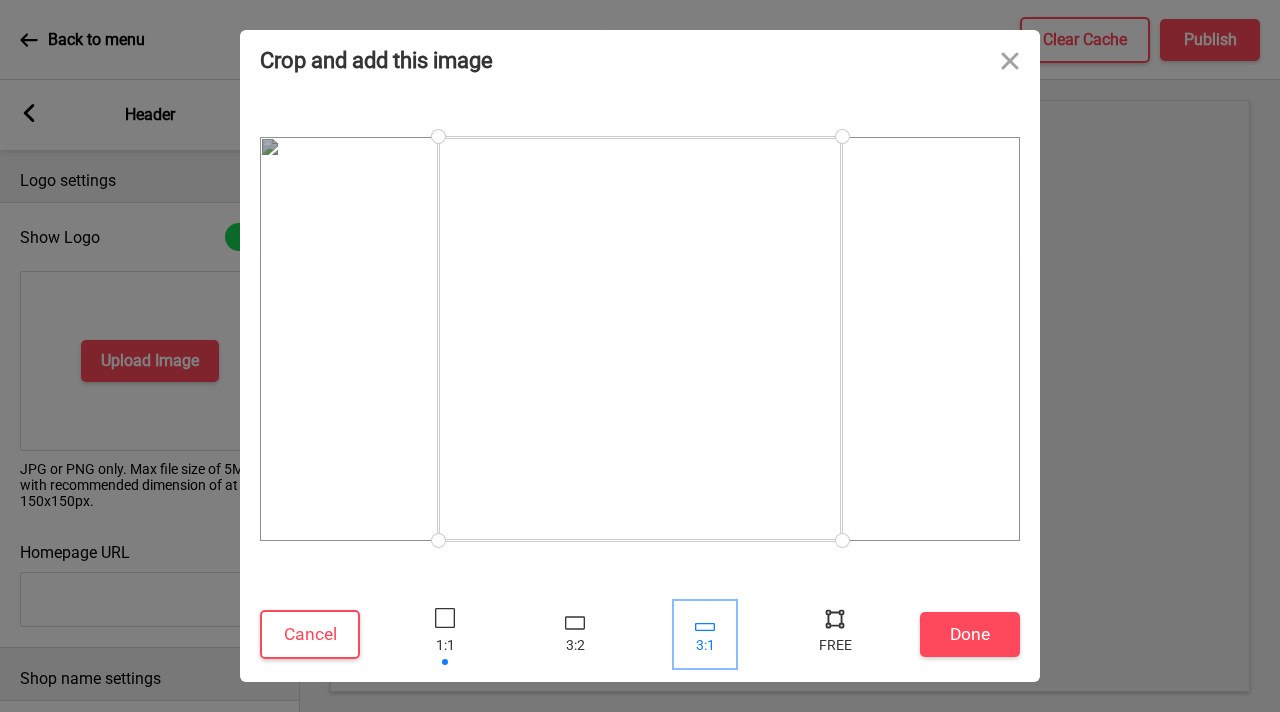 click at bounding box center [705, 634] 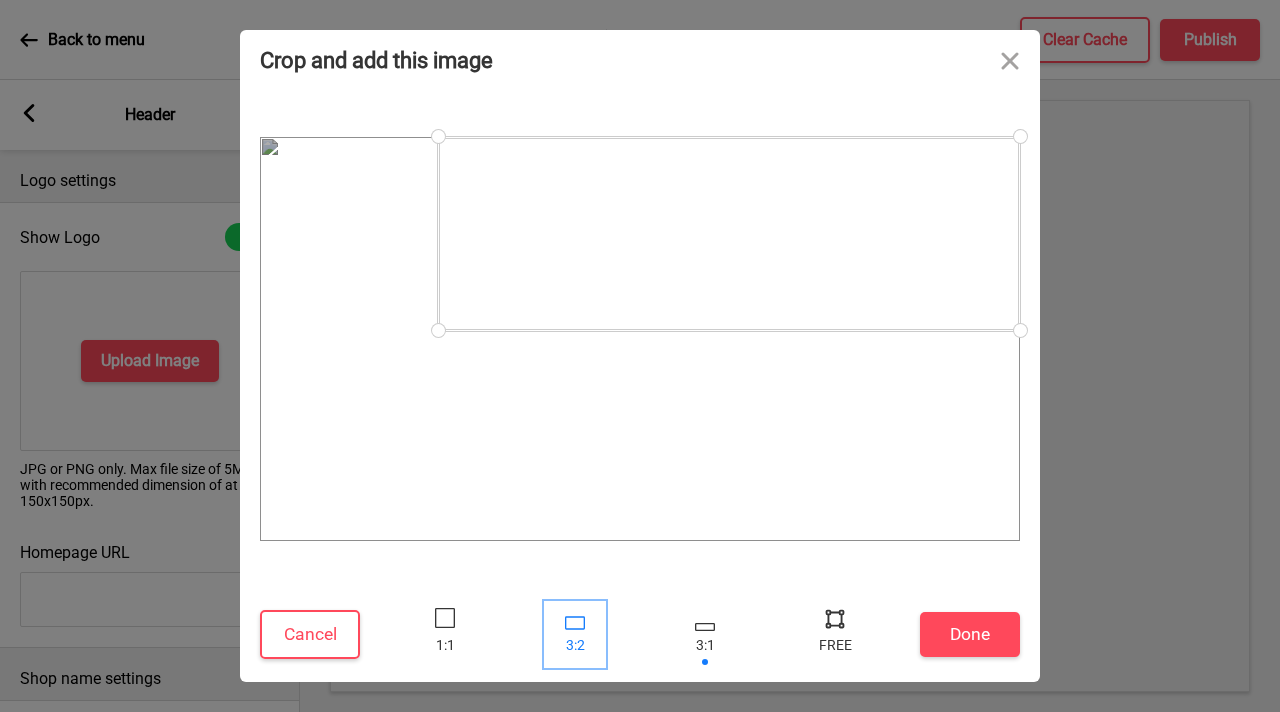 click at bounding box center [575, 622] 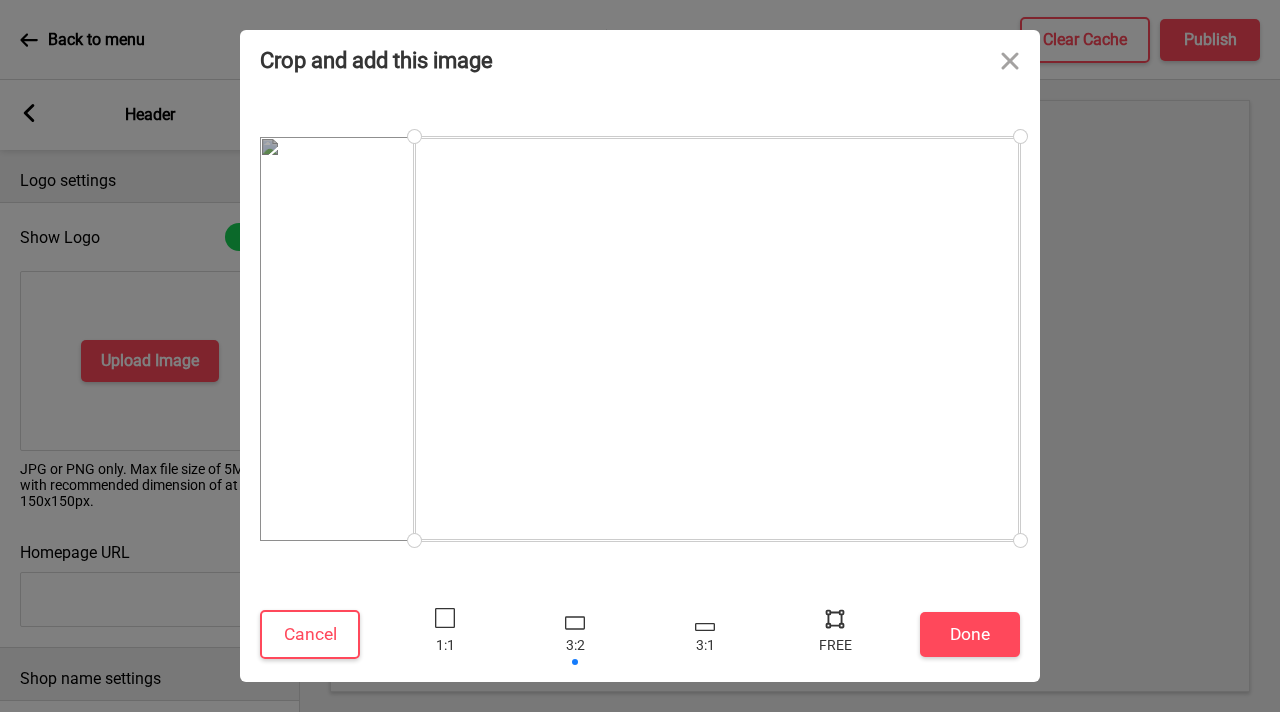 drag, startPoint x: 426, startPoint y: 525, endPoint x: 190, endPoint y: 530, distance: 236.05296 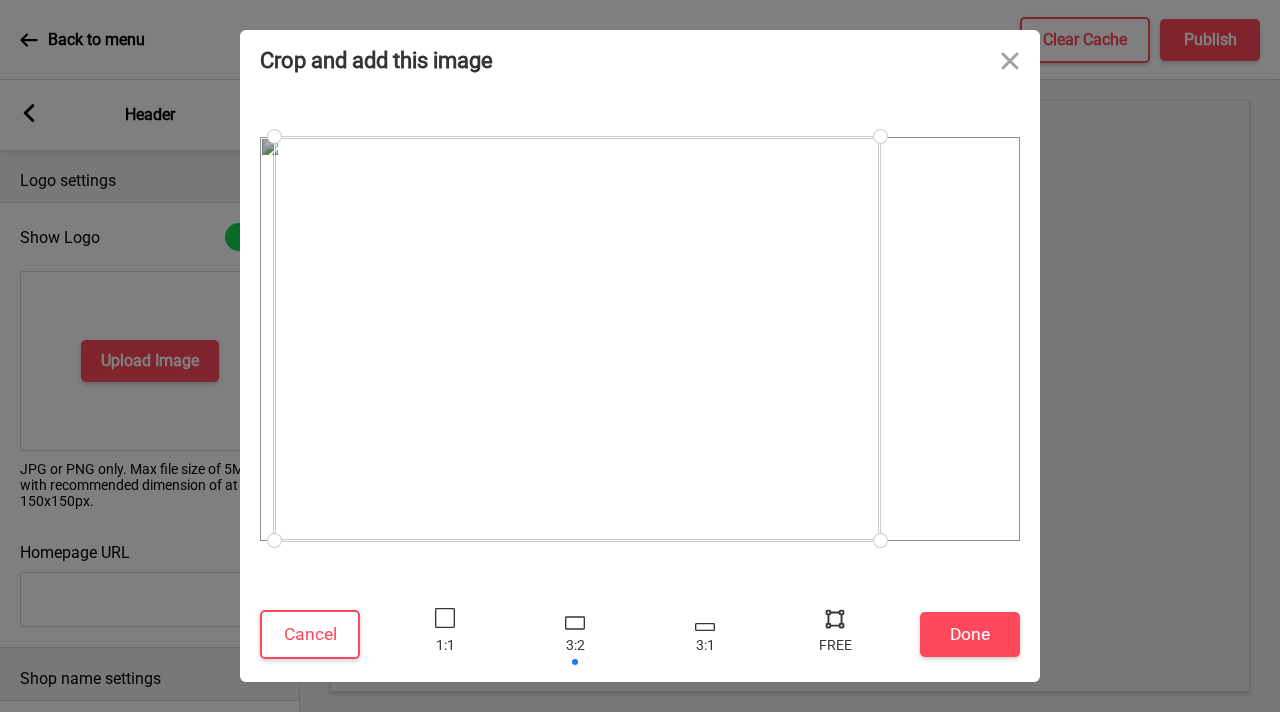 drag, startPoint x: 715, startPoint y: 478, endPoint x: 580, endPoint y: 484, distance: 135.13327 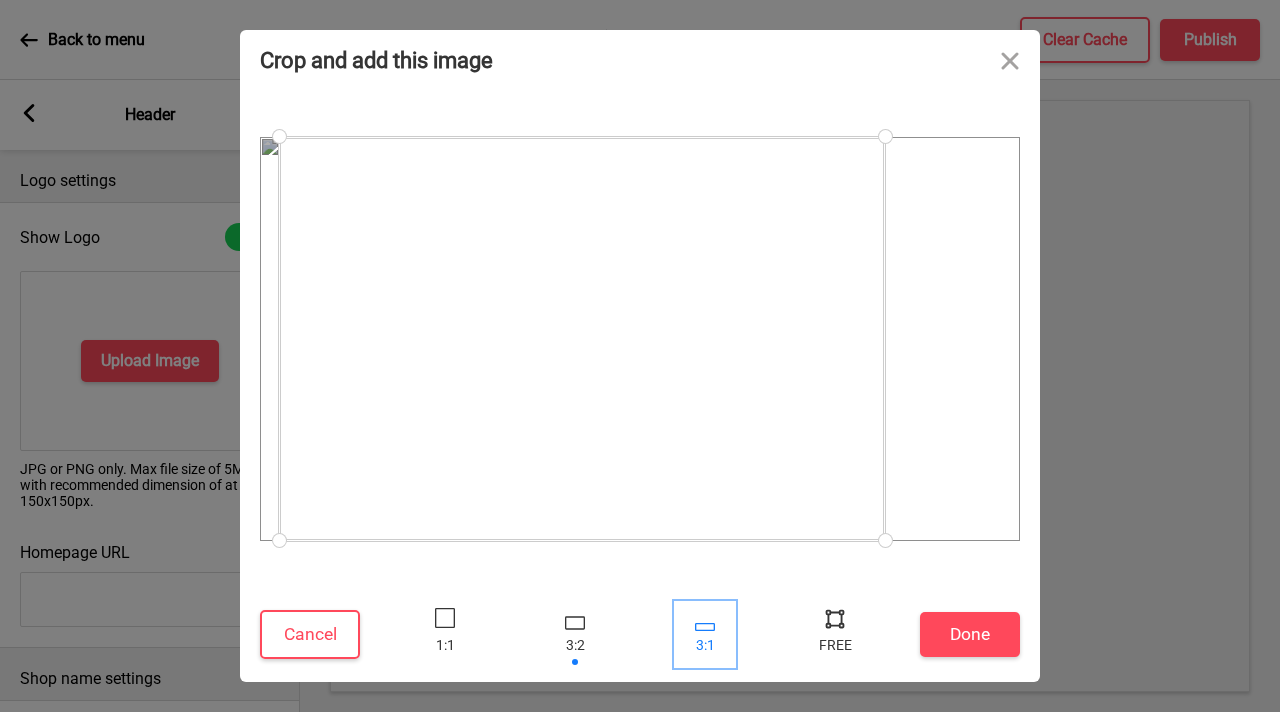 click at bounding box center (705, 634) 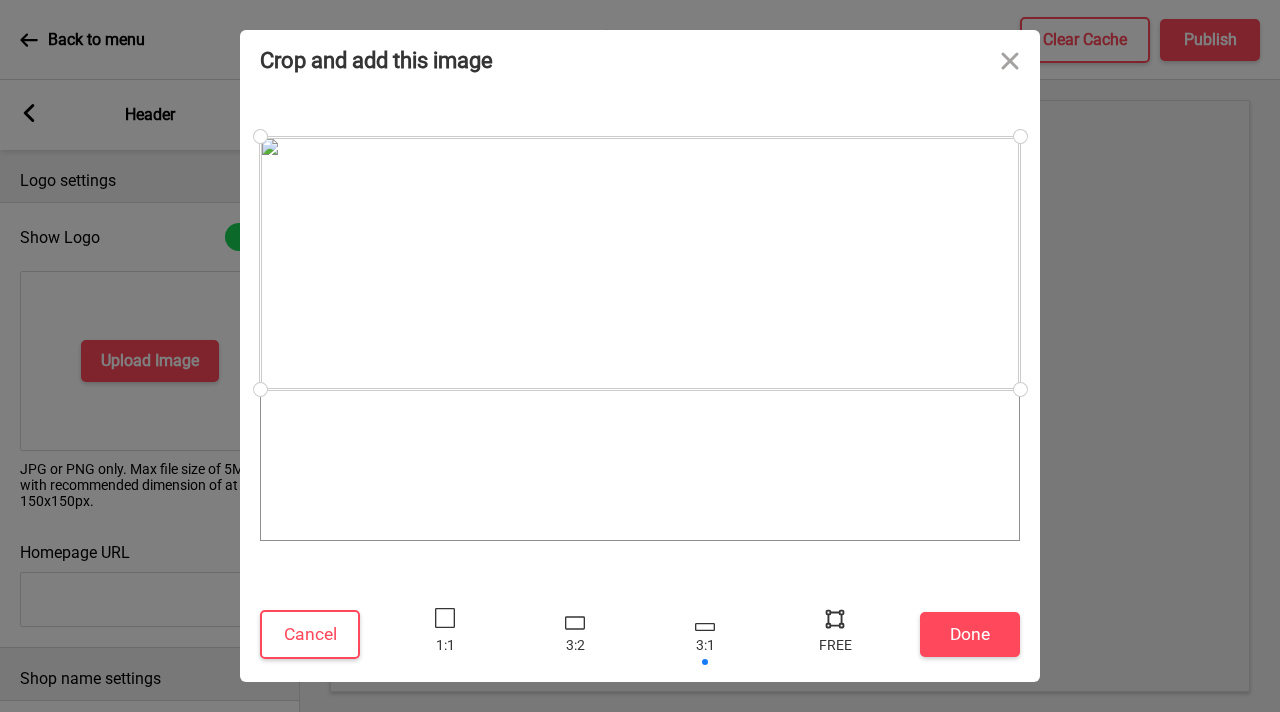 drag, startPoint x: 279, startPoint y: 383, endPoint x: 280, endPoint y: 478, distance: 95.005264 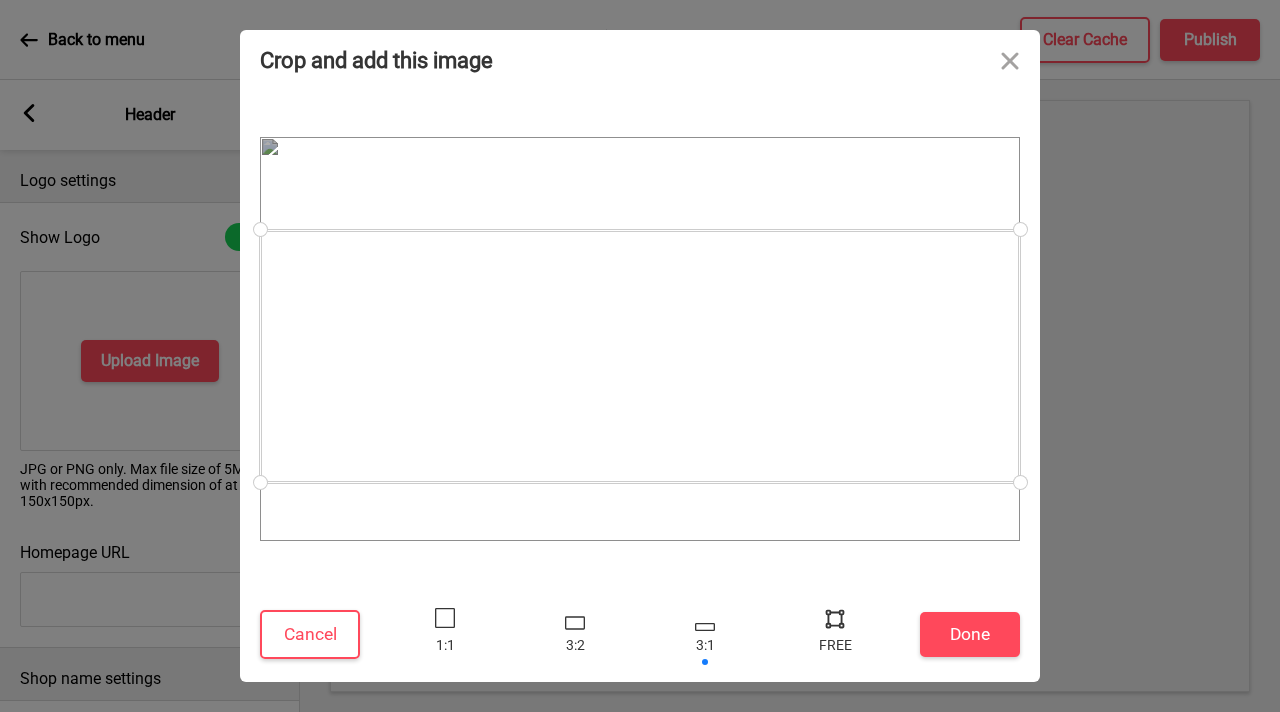 drag, startPoint x: 534, startPoint y: 347, endPoint x: 537, endPoint y: 420, distance: 73.061615 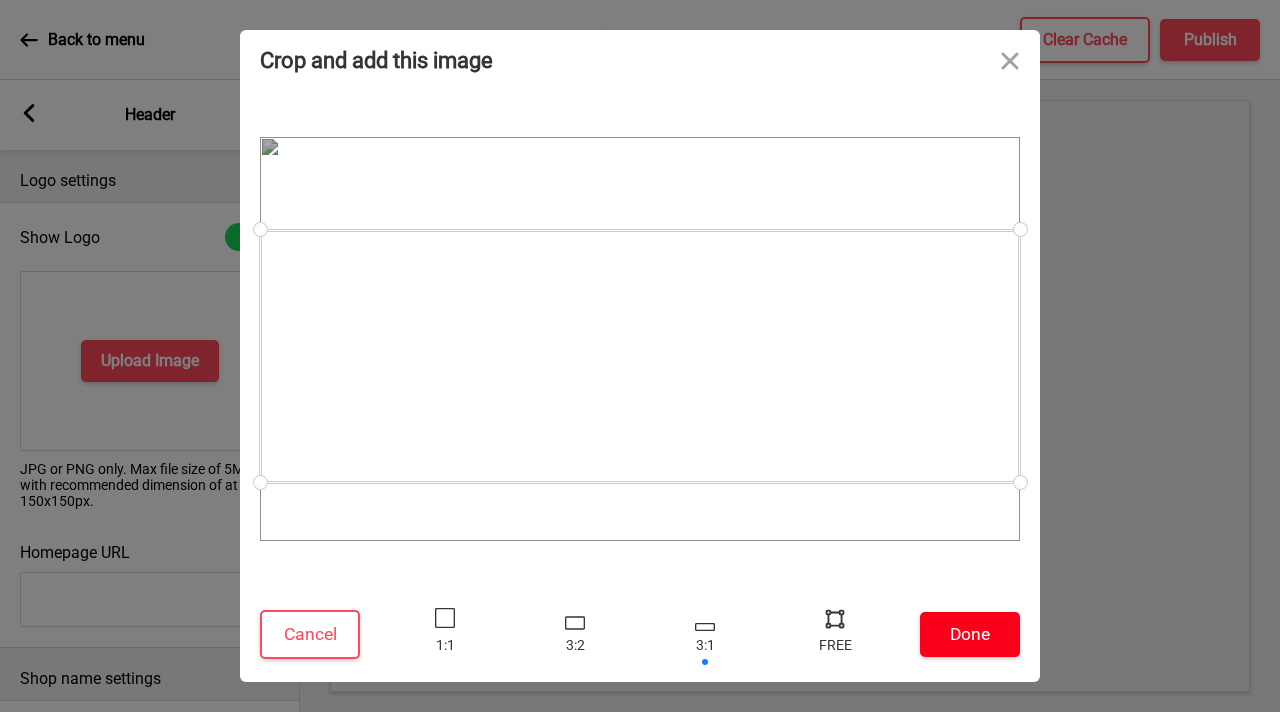 click on "Done" at bounding box center (970, 634) 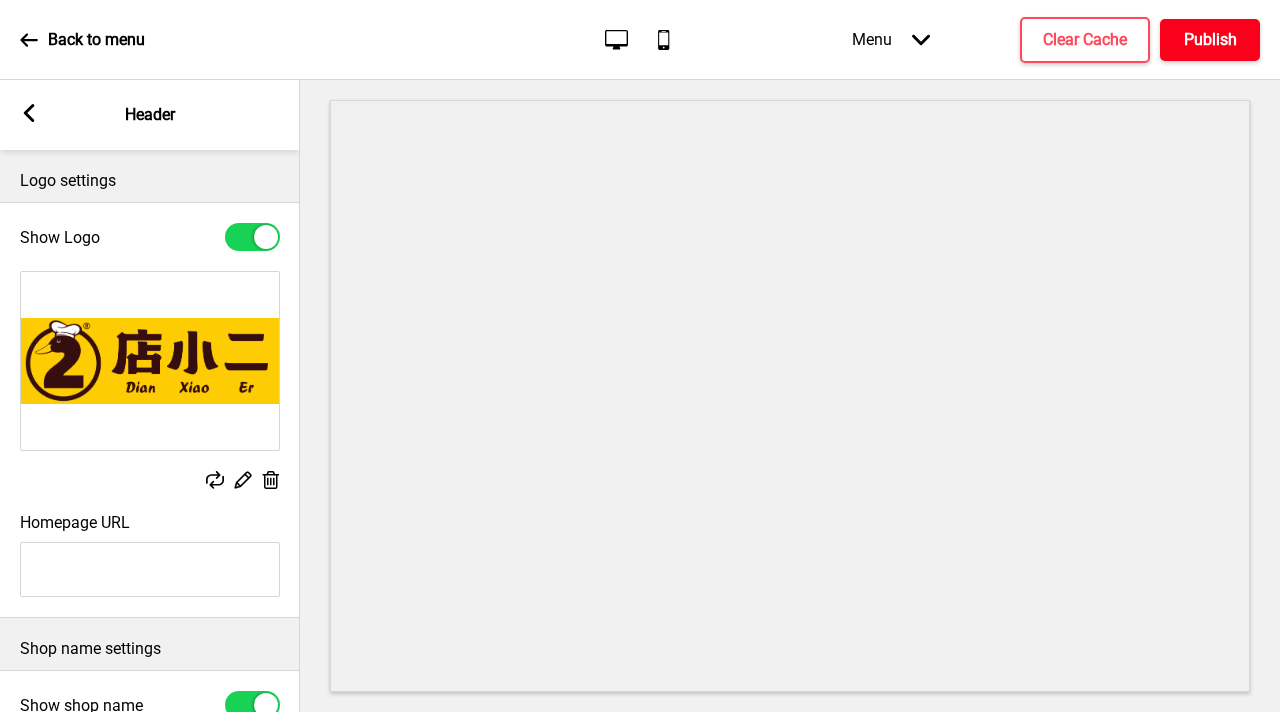 click on "Publish" at bounding box center (1210, 40) 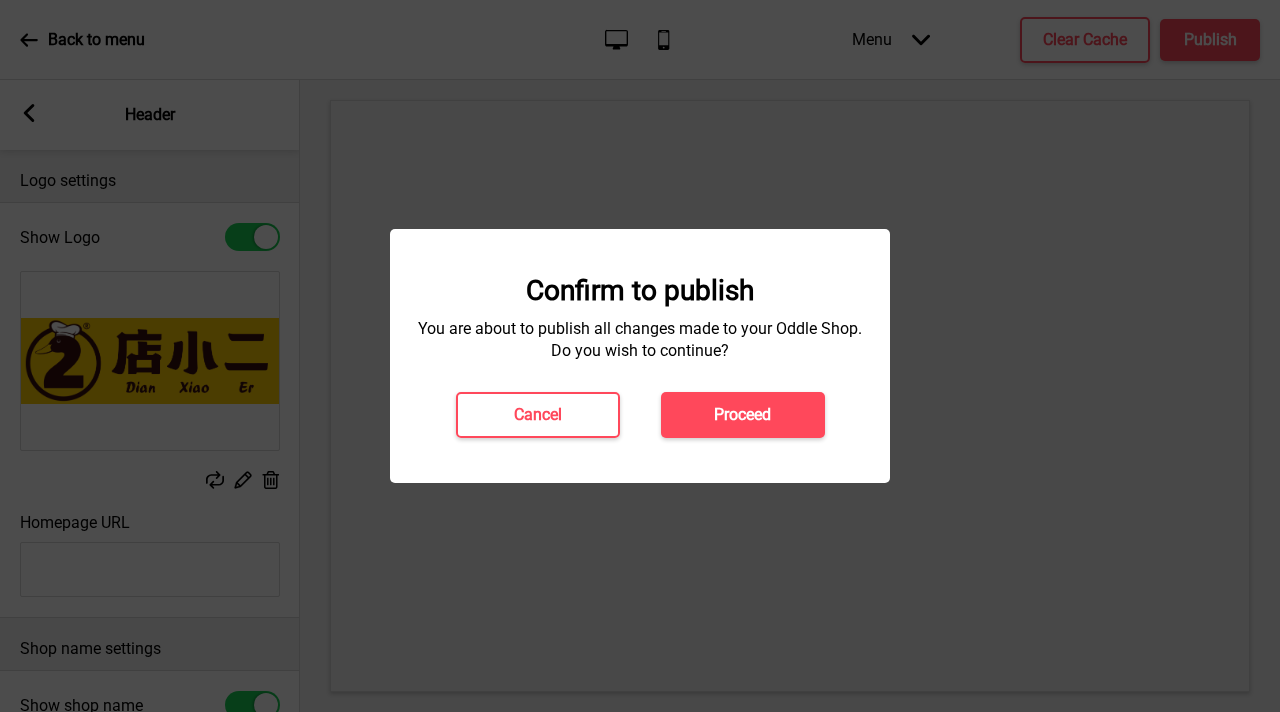 click on "Proceed" at bounding box center (742, 415) 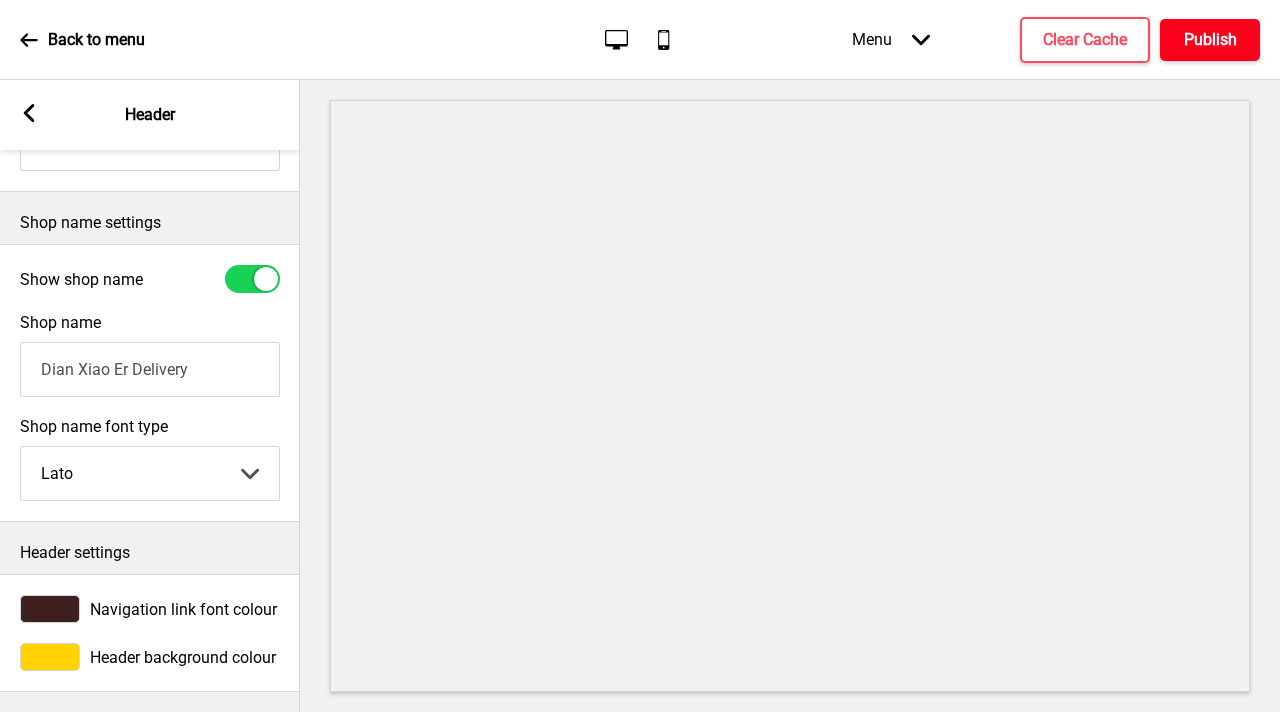 scroll, scrollTop: 0, scrollLeft: 0, axis: both 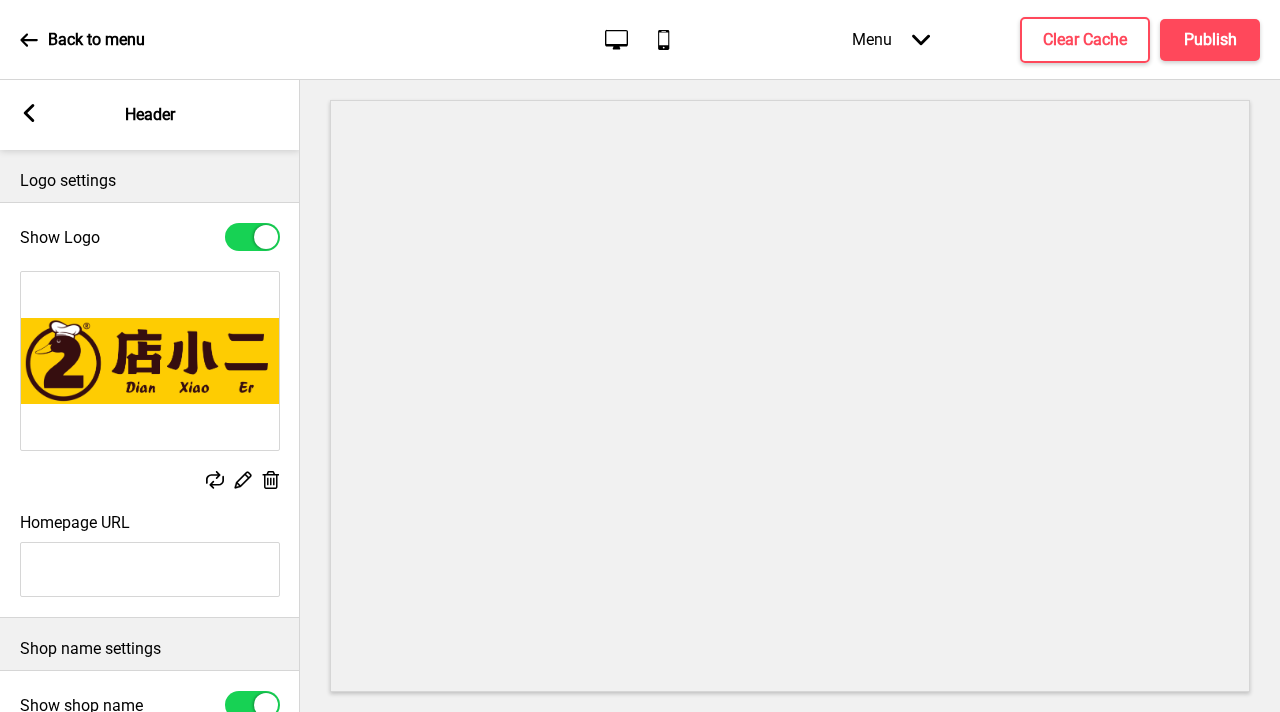 click 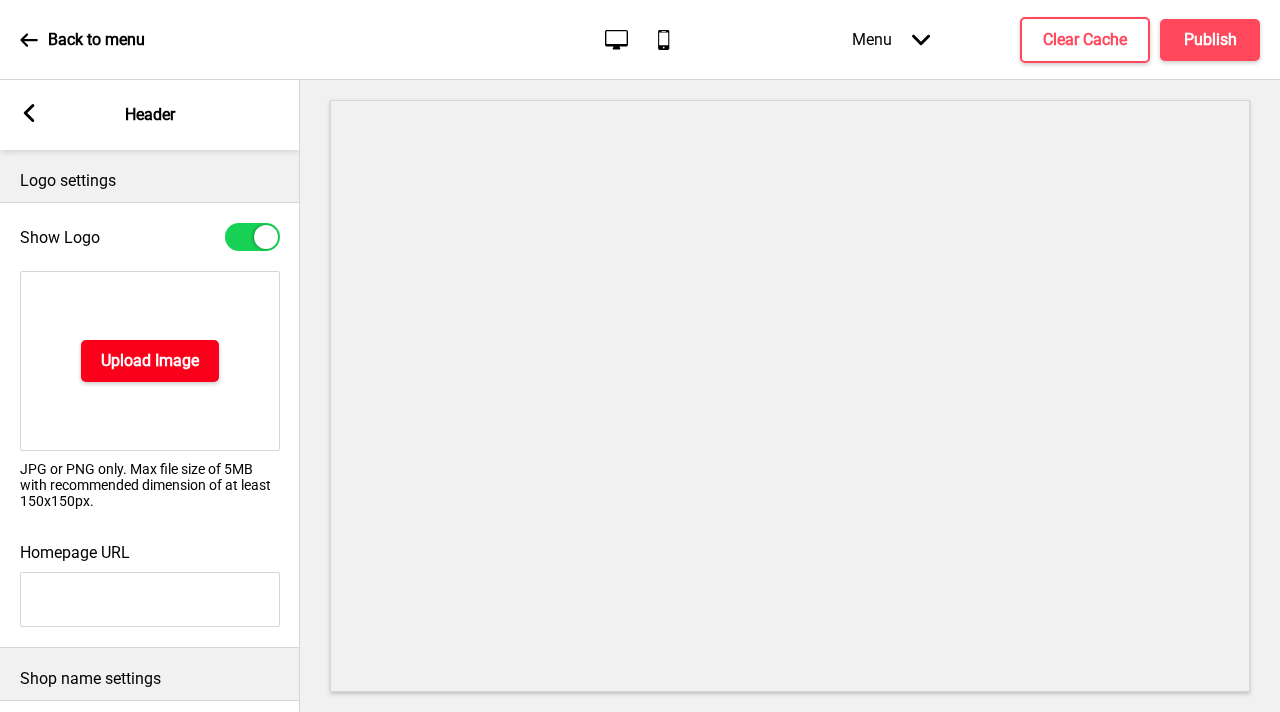 click on "Upload Image" at bounding box center (150, 361) 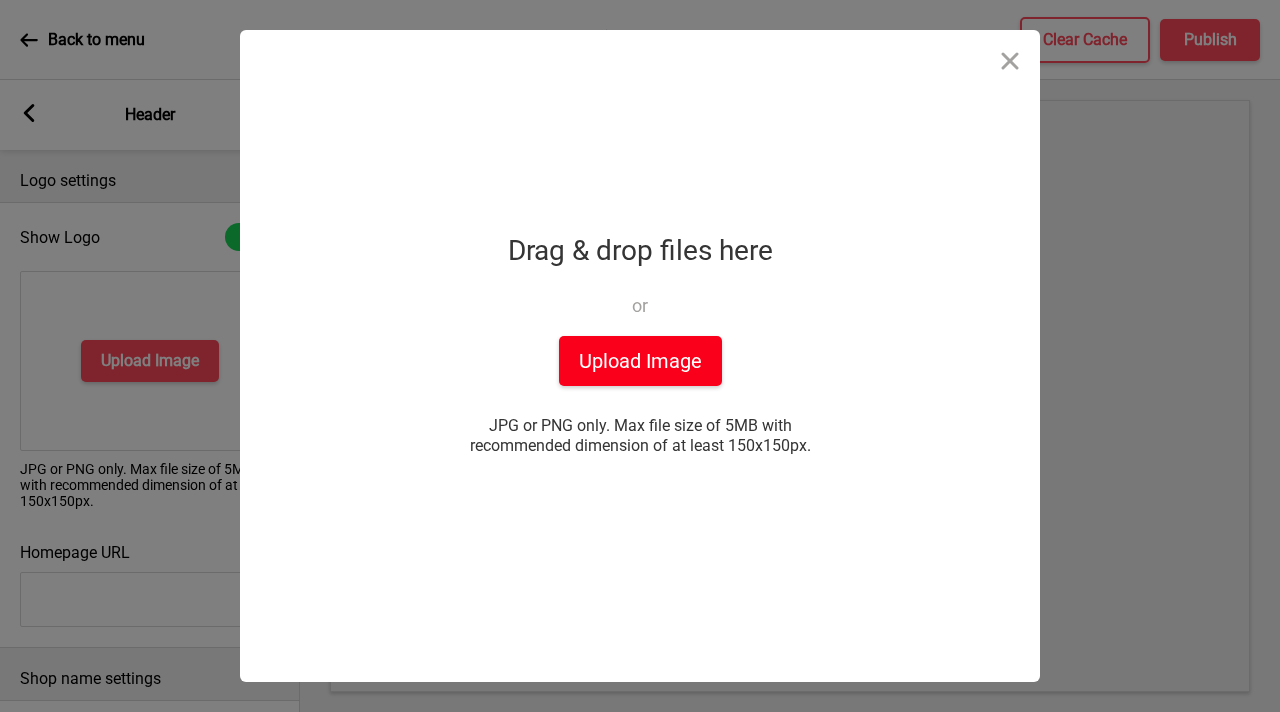 click on "Upload Image" at bounding box center (640, 361) 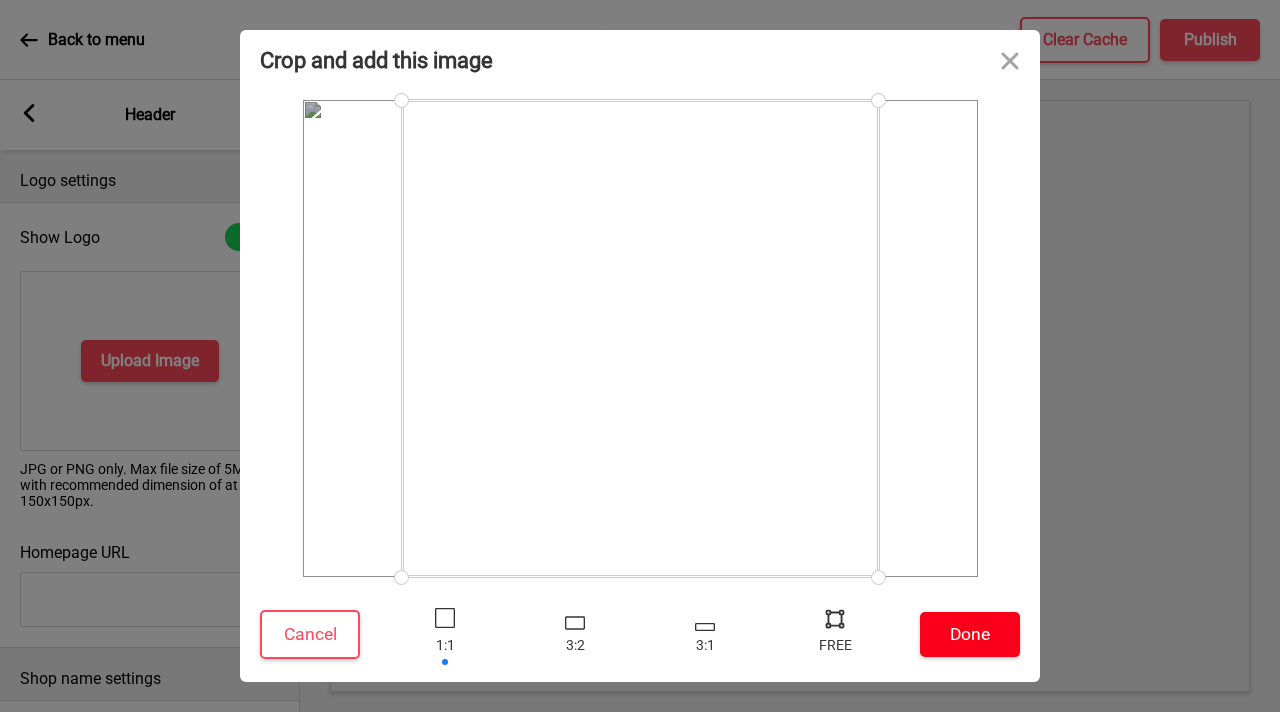 click on "Done" at bounding box center (970, 634) 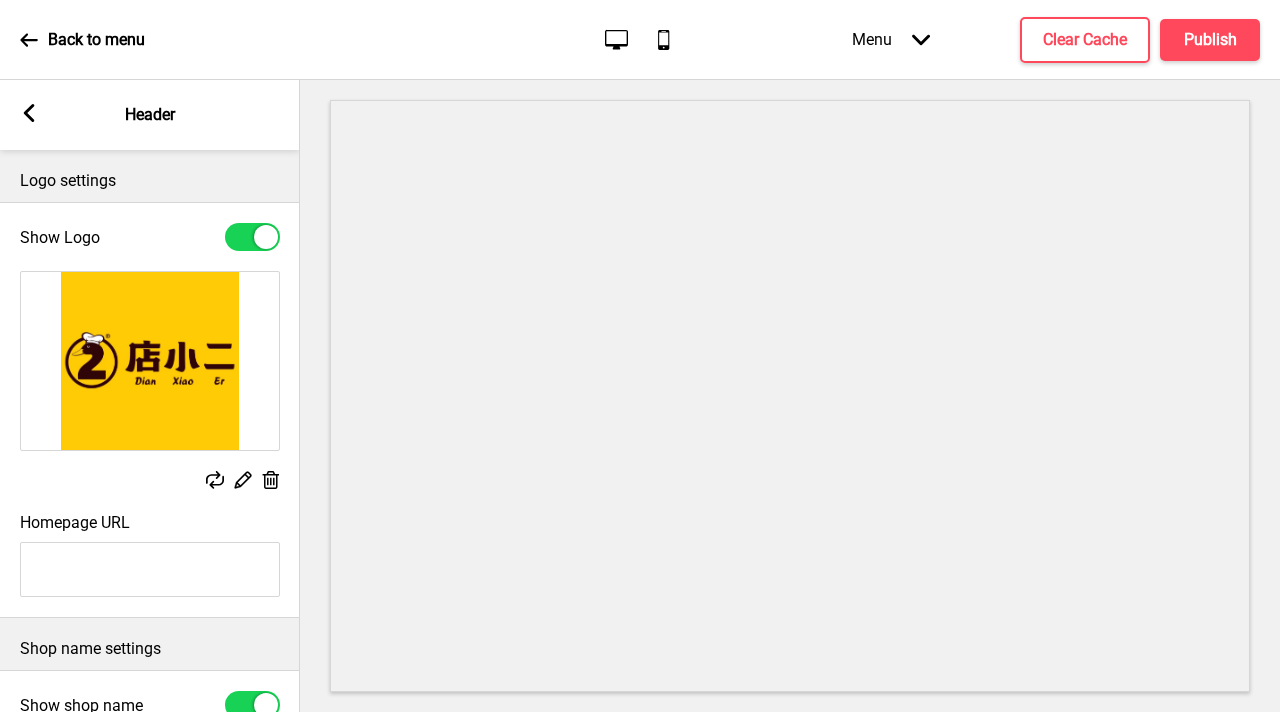 click on "Replace Edit Delete" at bounding box center [150, 382] 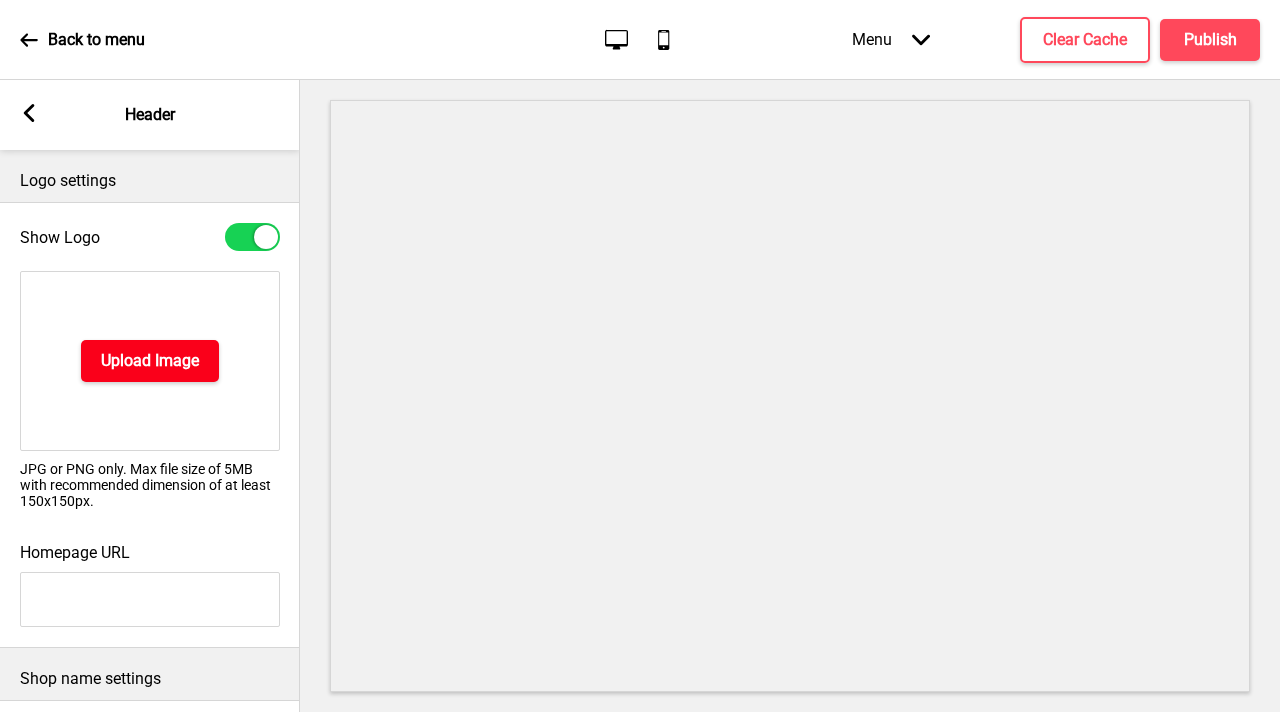 click on "Upload Image" at bounding box center (150, 361) 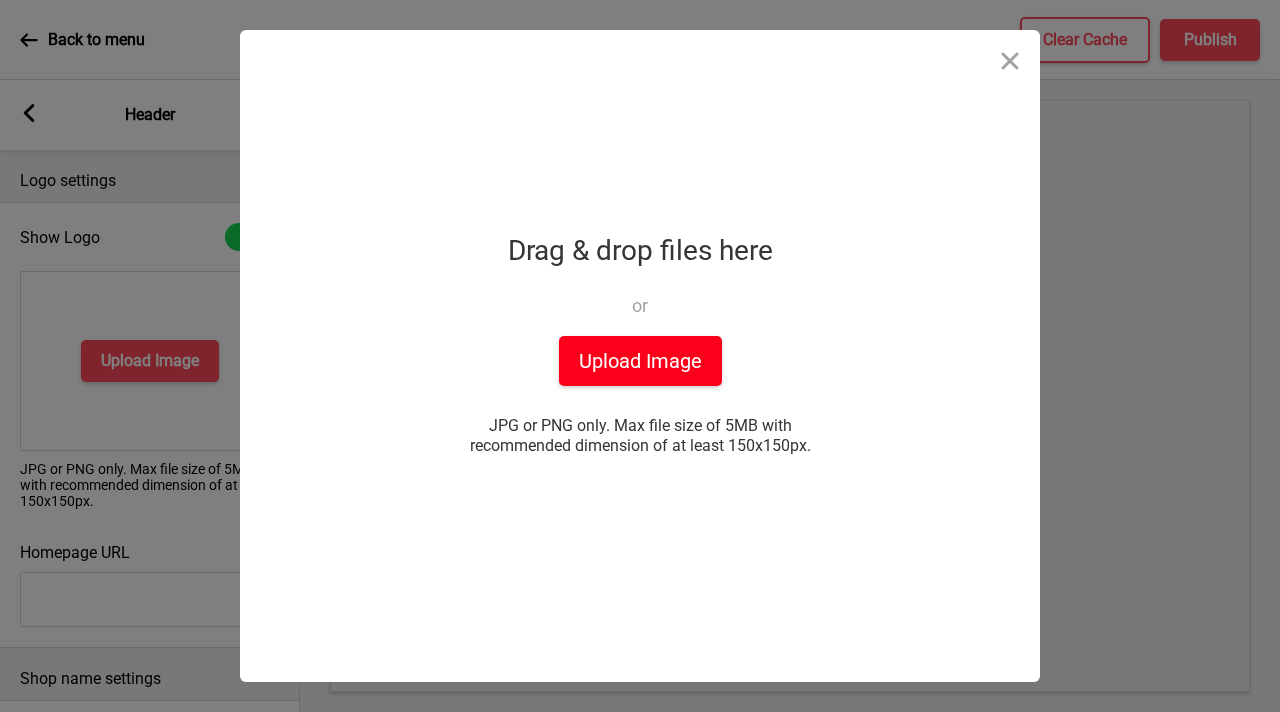click on "Upload Image" at bounding box center [640, 361] 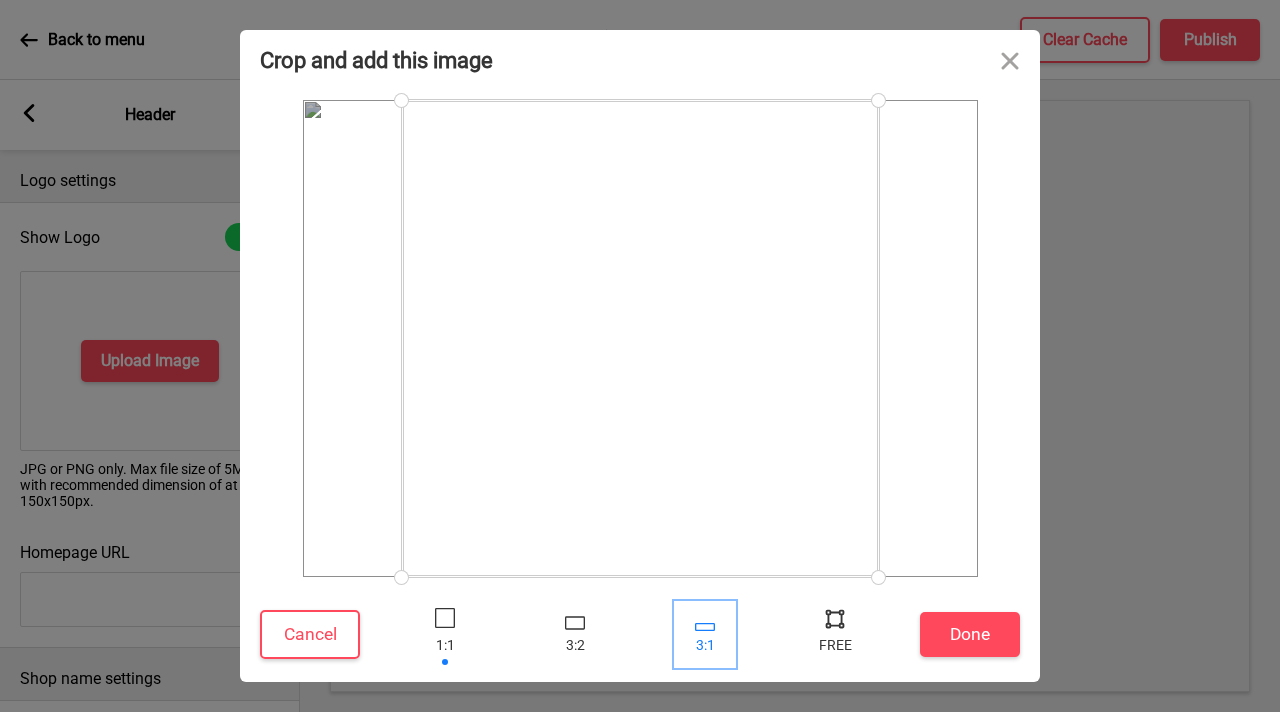 click at bounding box center (705, 634) 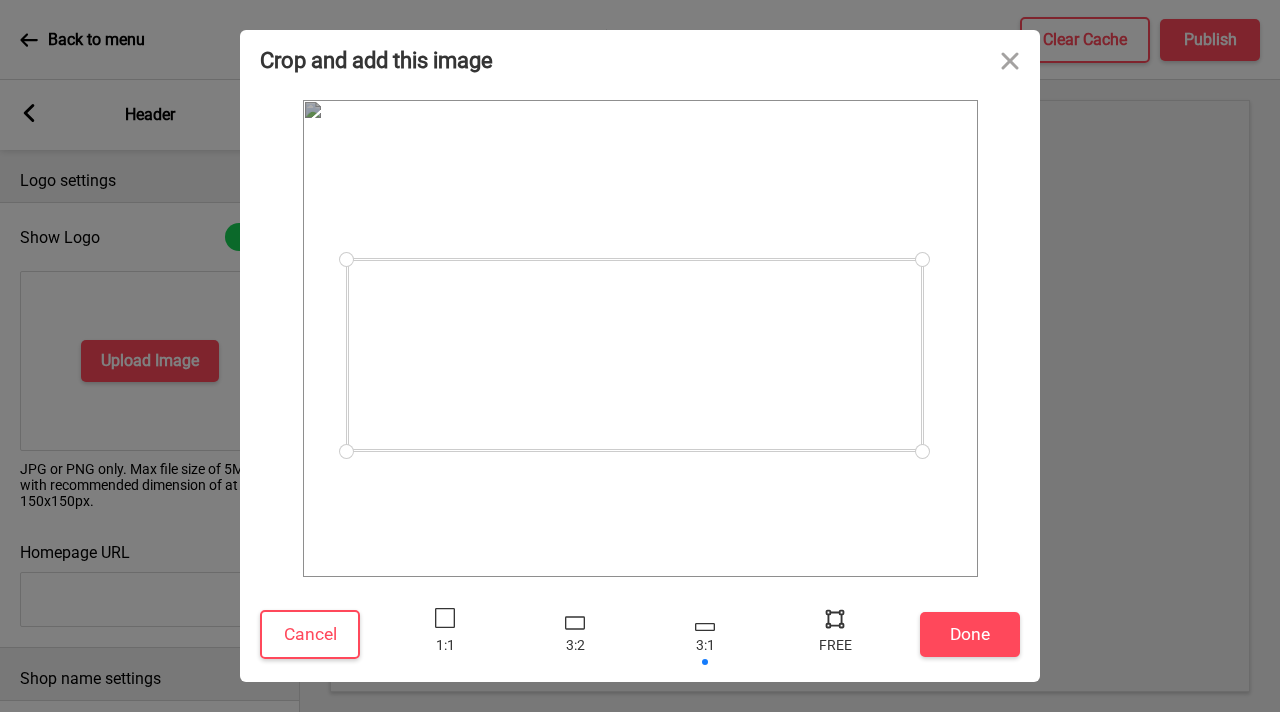 drag, startPoint x: 806, startPoint y: 220, endPoint x: 752, endPoint y: 361, distance: 150.98676 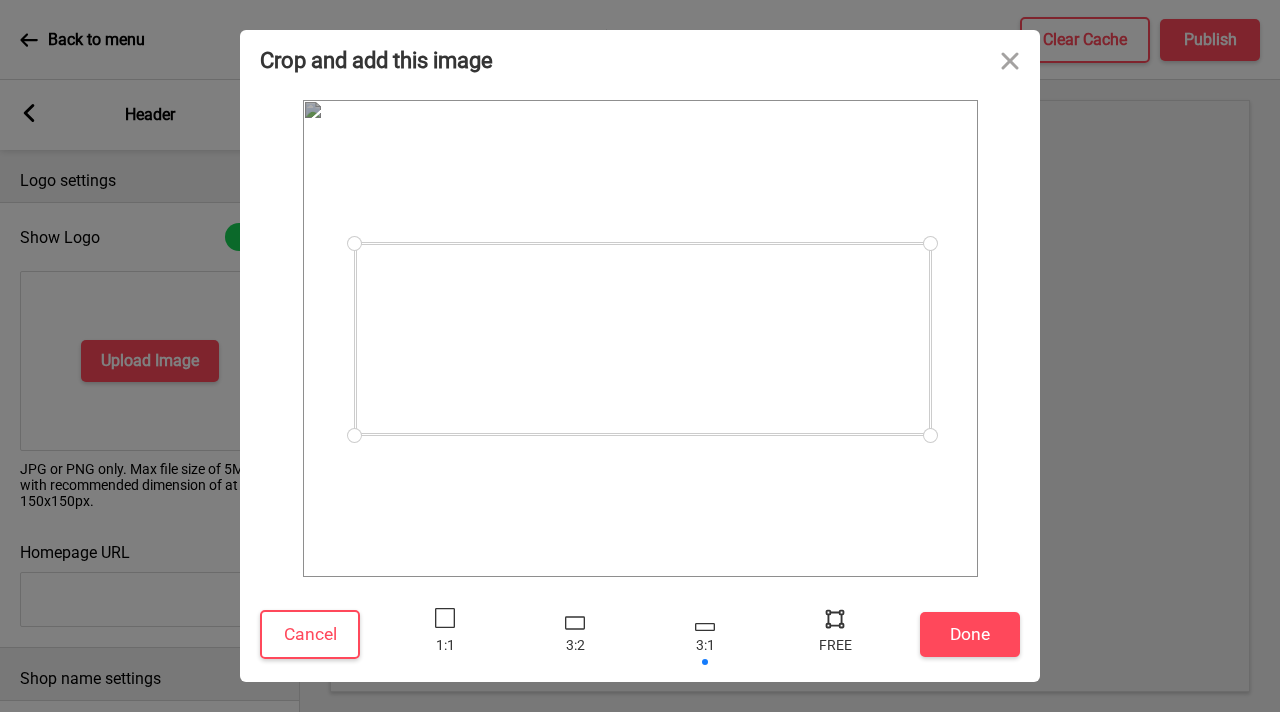 drag, startPoint x: 752, startPoint y: 361, endPoint x: 760, endPoint y: 351, distance: 12.806249 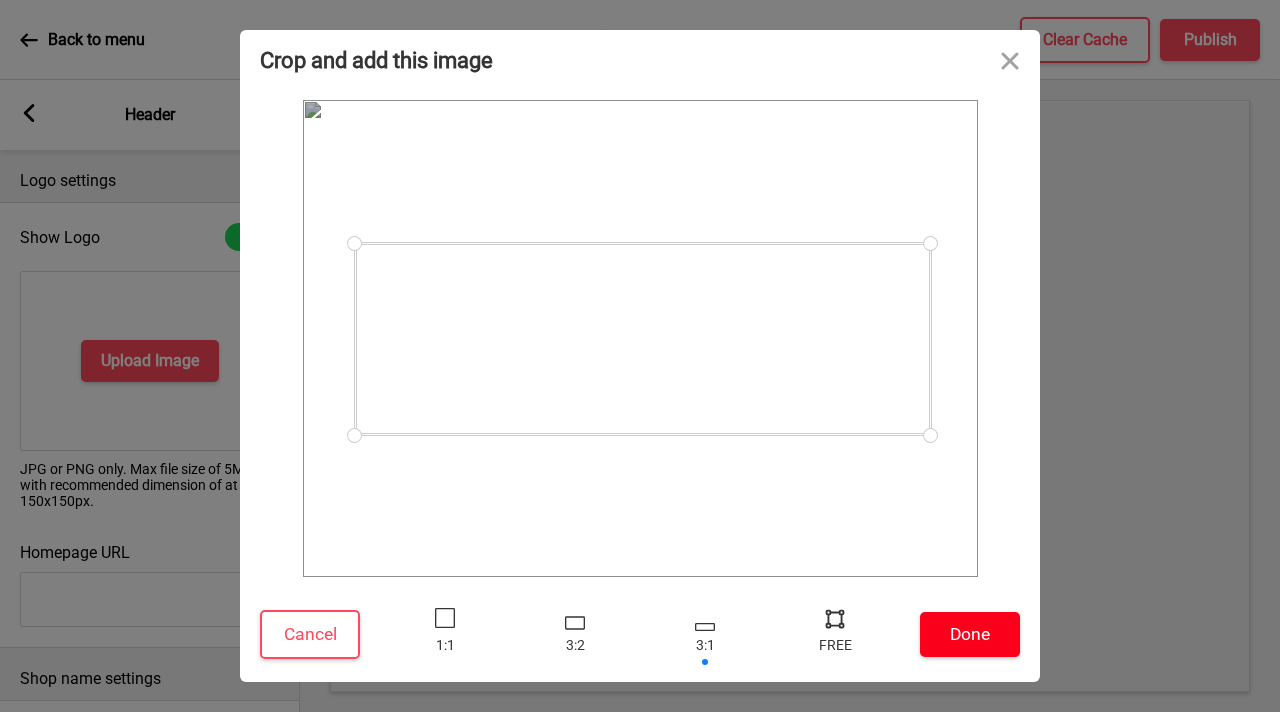 click on "Done" at bounding box center (970, 634) 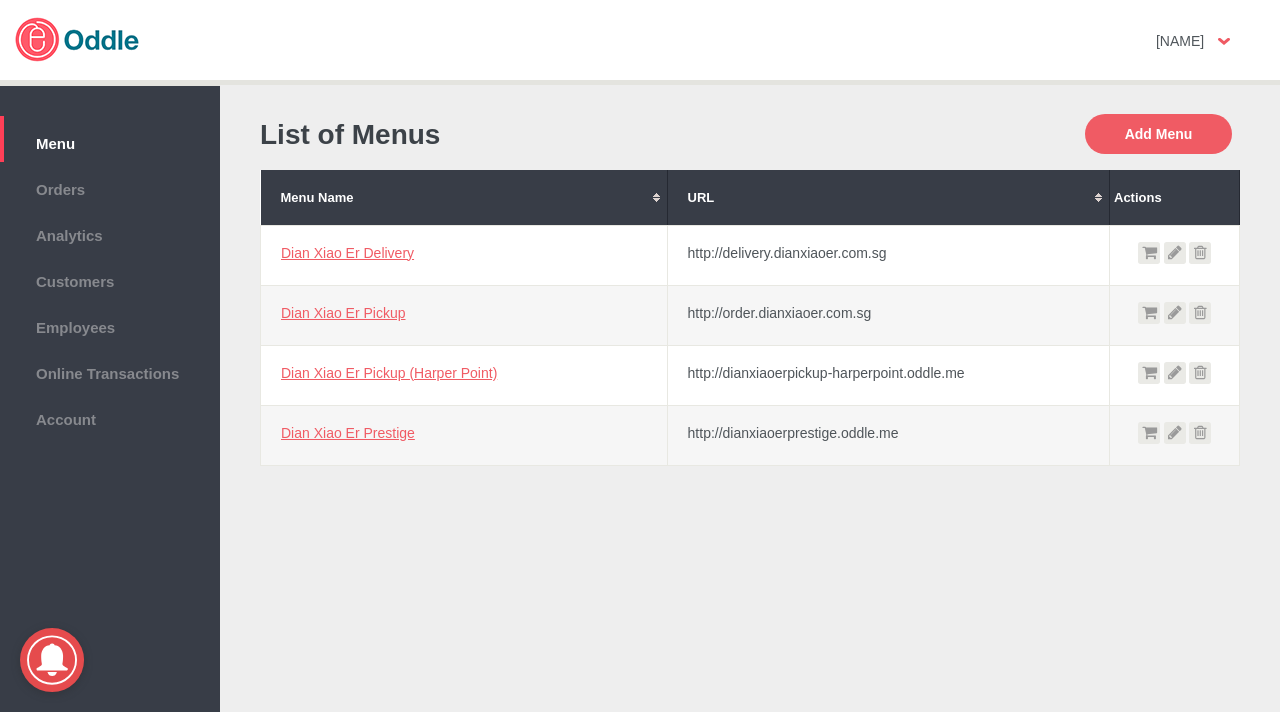 scroll, scrollTop: 0, scrollLeft: 0, axis: both 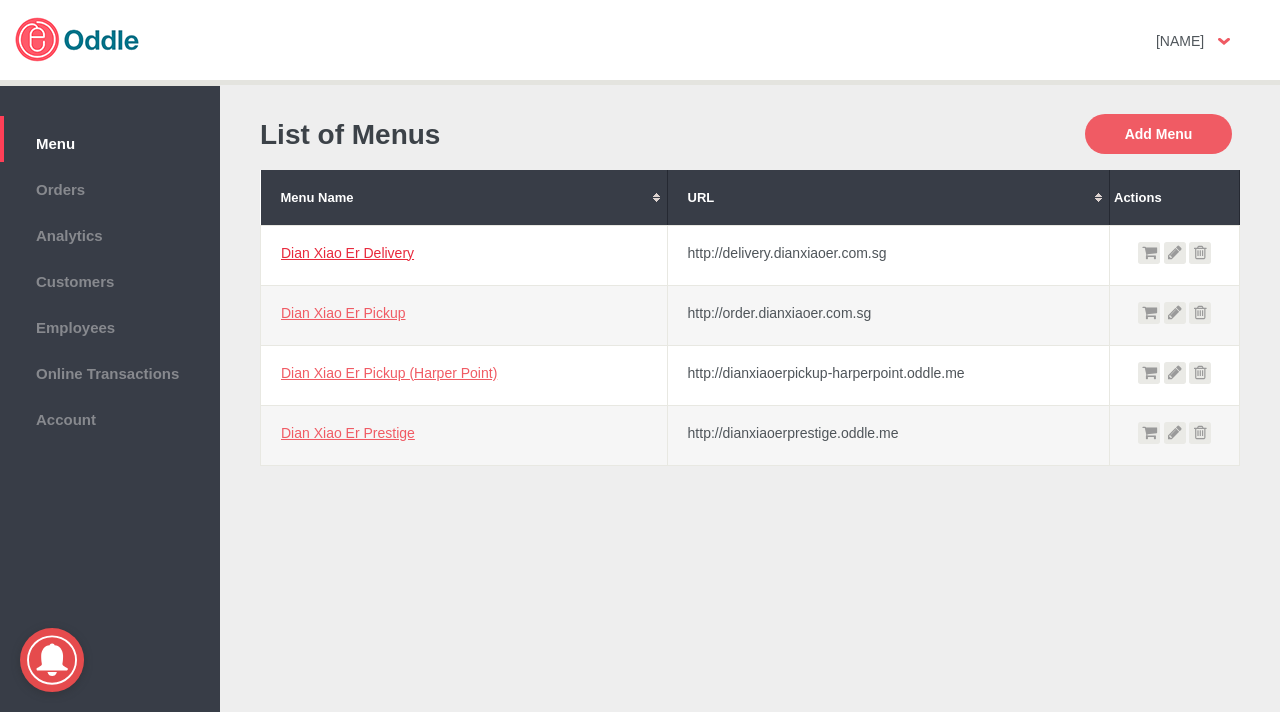 click on "Dian Xiao Er Delivery" at bounding box center (347, 253) 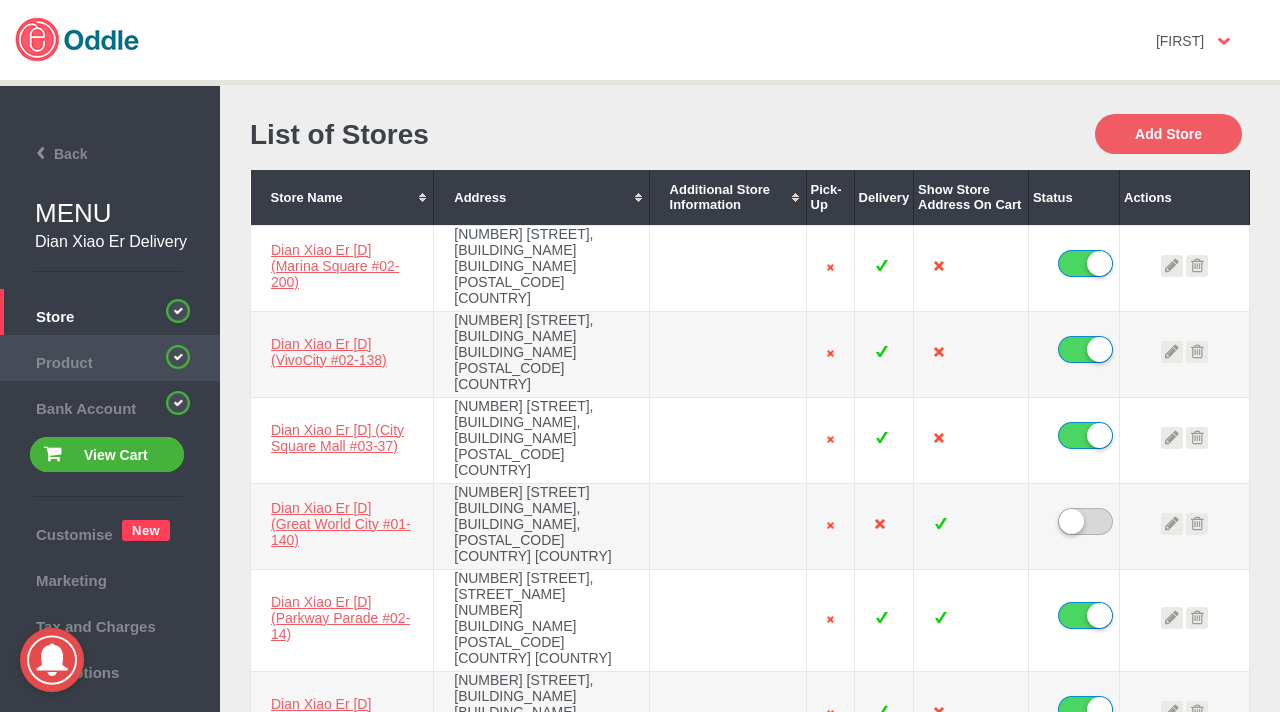 scroll, scrollTop: 0, scrollLeft: 0, axis: both 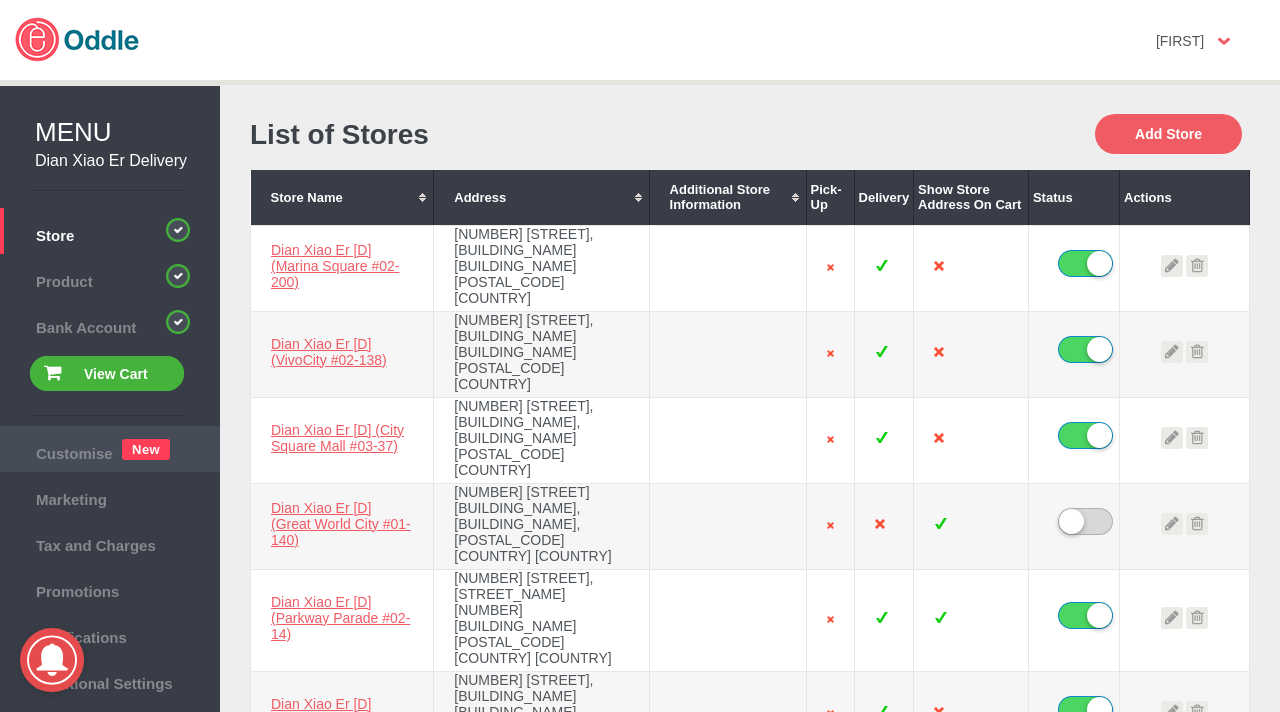 click on "Customise
New" at bounding box center [110, 449] 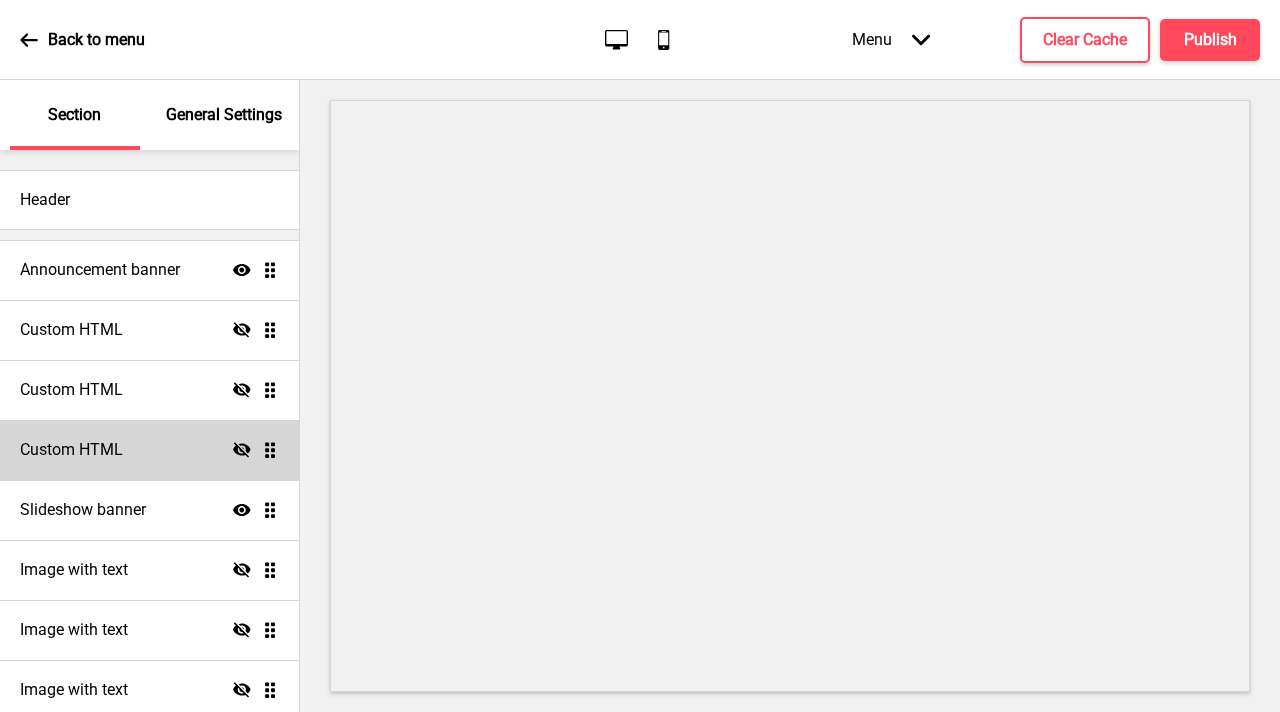 scroll, scrollTop: 0, scrollLeft: 0, axis: both 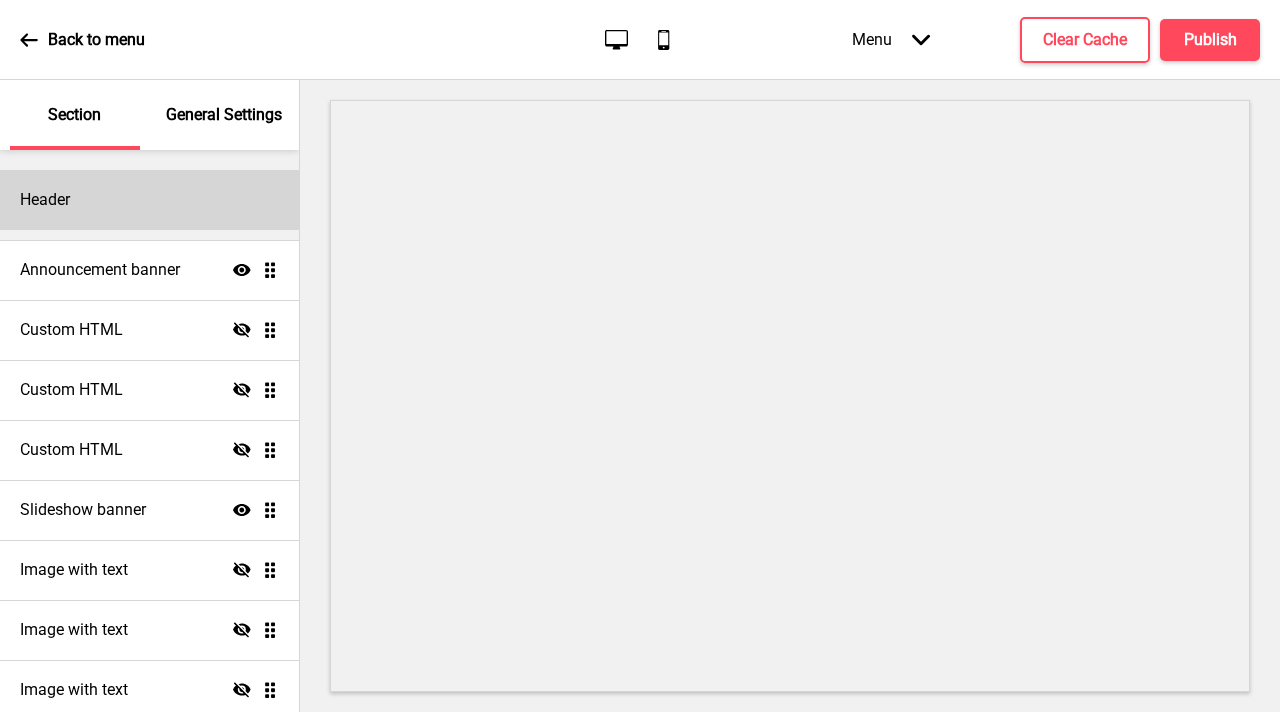 click on "Header" at bounding box center [149, 200] 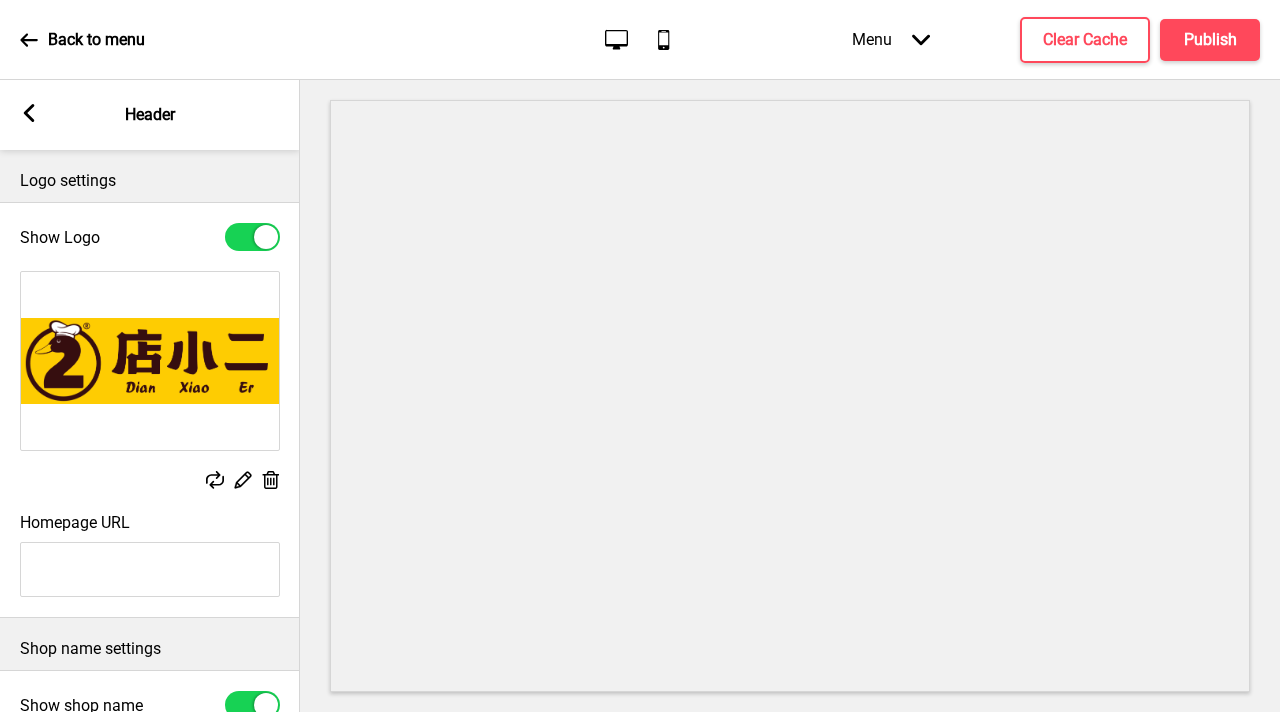 click 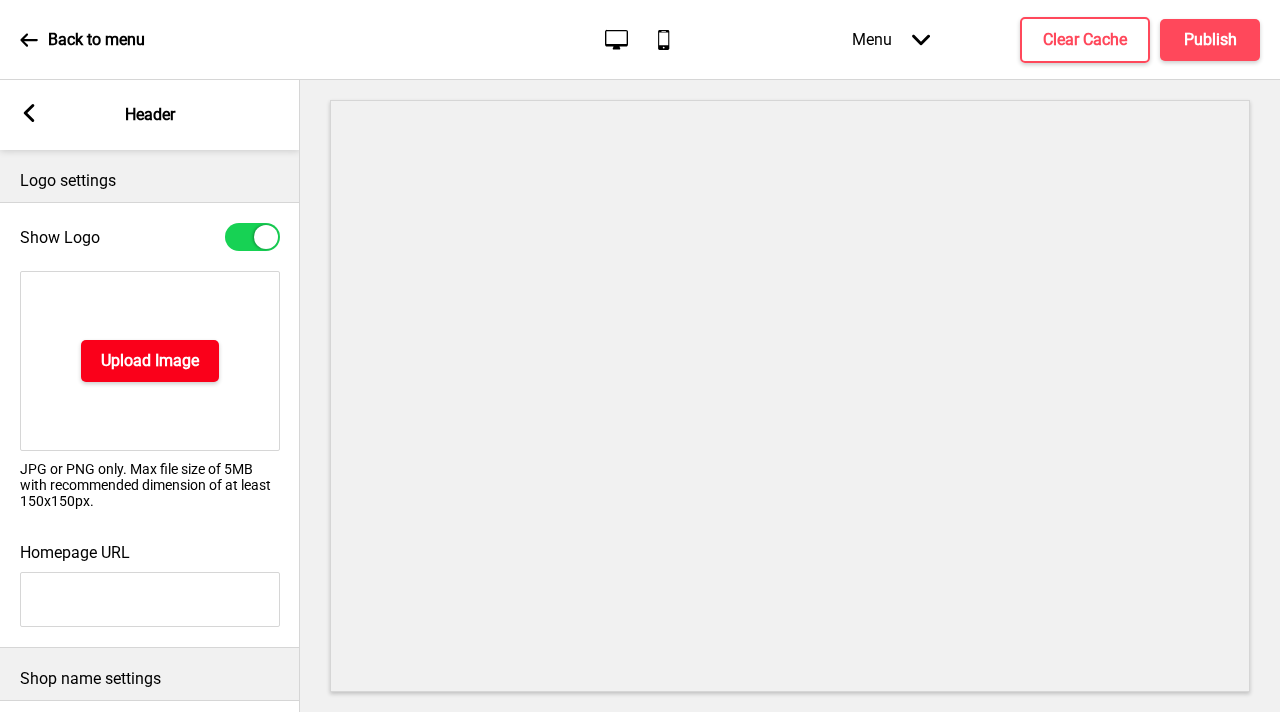 click on "Upload Image" at bounding box center (150, 361) 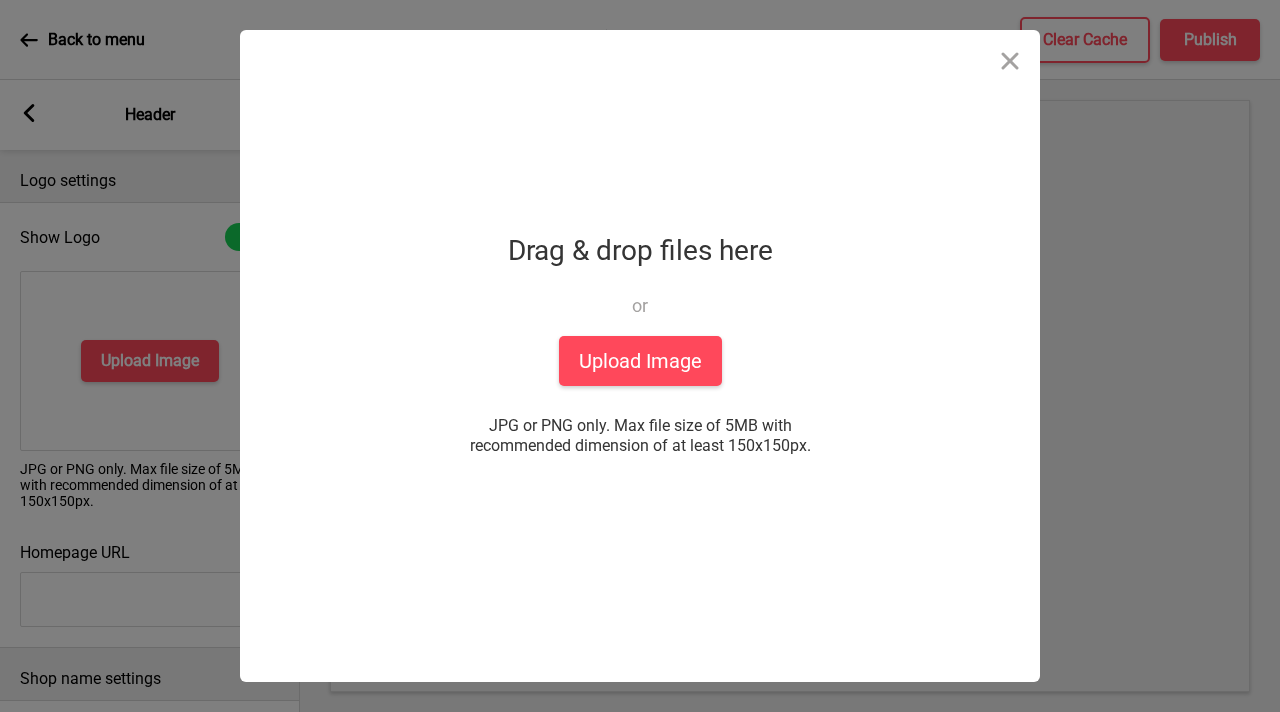 click on "Drop a file here Drag & drop files here or Upload files from your computer Upload Image
JPG or PNG only. Max file size of 5MB with recommended dimension of at least 150x150px.
or choose from" at bounding box center (640, 356) 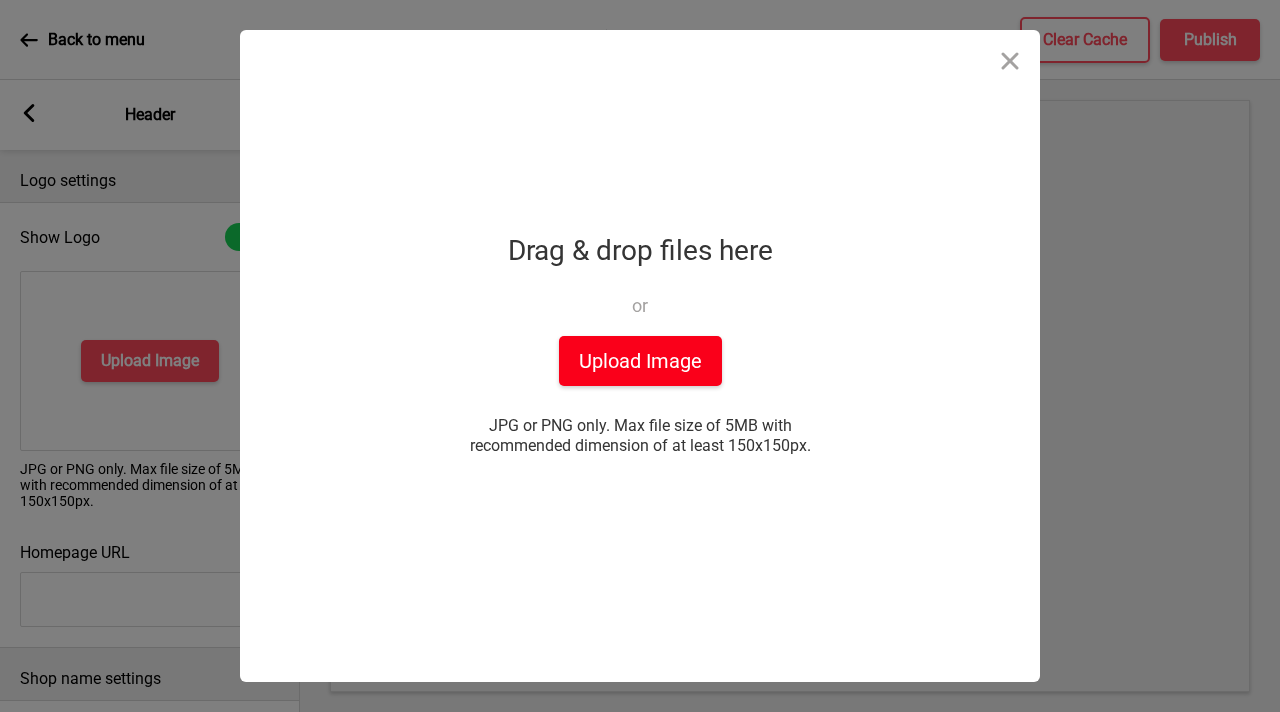 click on "Upload Image" at bounding box center [640, 361] 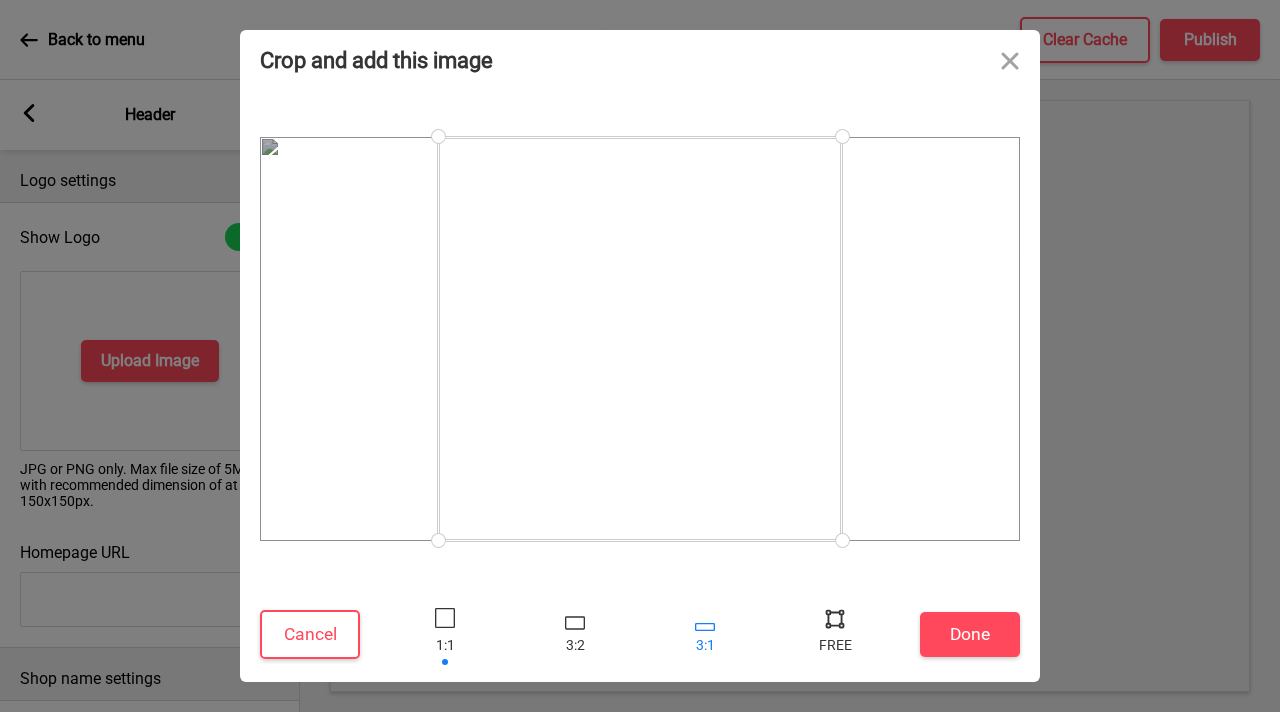 click at bounding box center (705, 634) 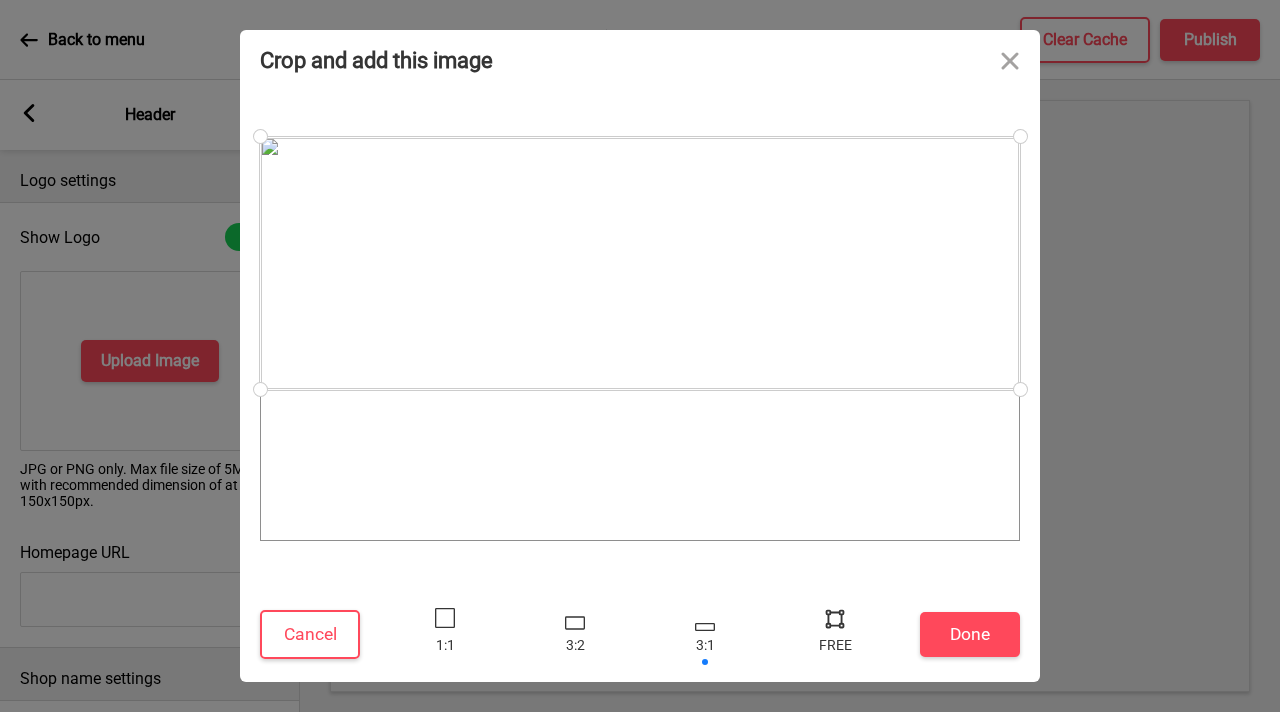 drag, startPoint x: 438, startPoint y: 330, endPoint x: 306, endPoint y: 605, distance: 305.03934 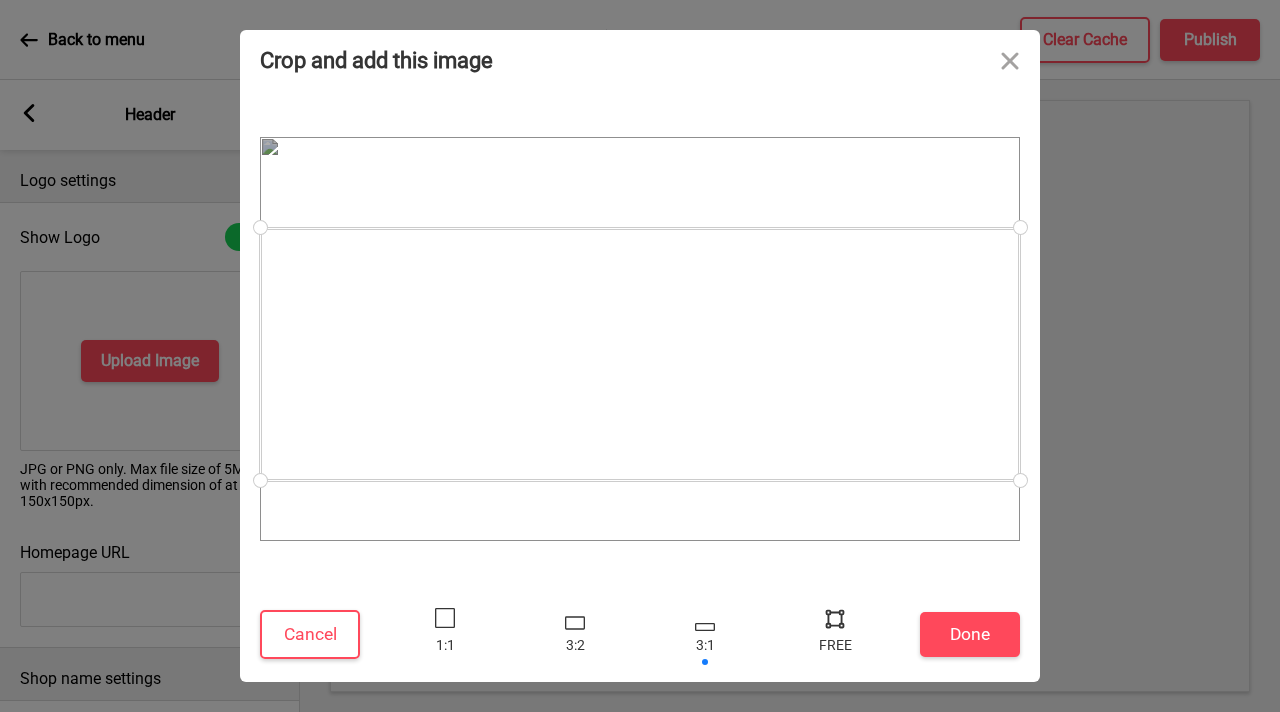 drag, startPoint x: 659, startPoint y: 236, endPoint x: 659, endPoint y: 326, distance: 90 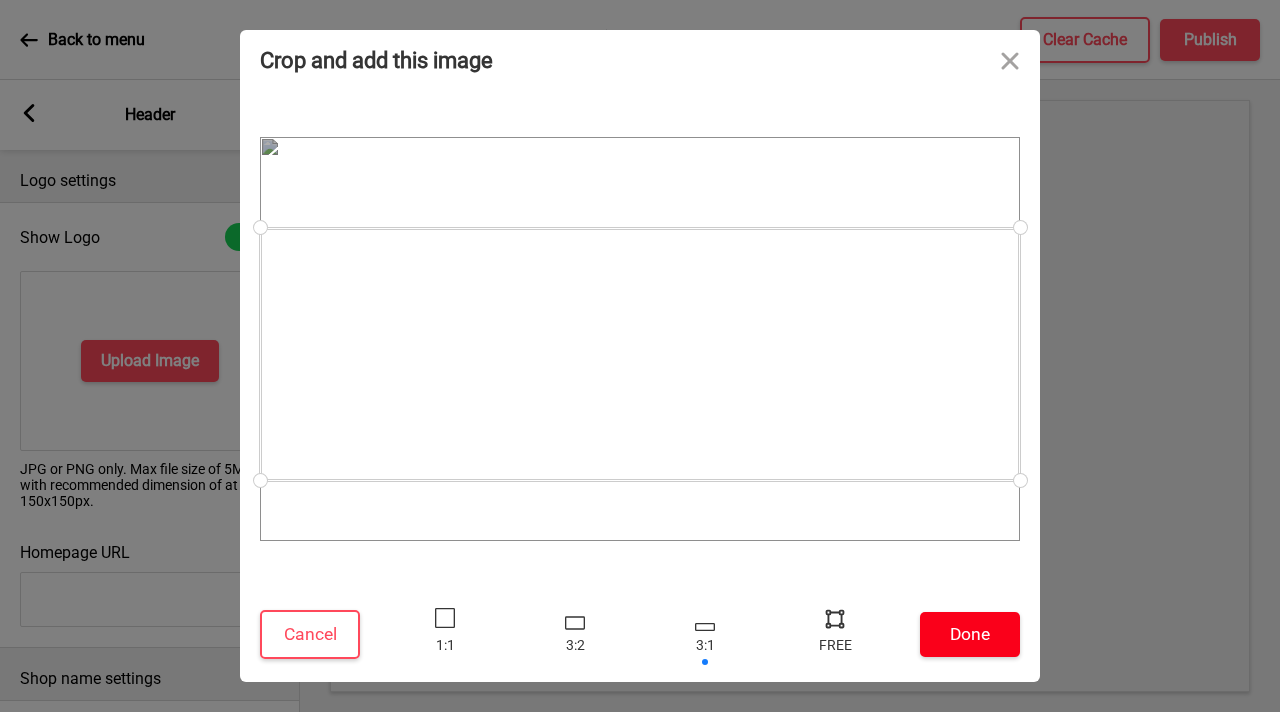 click on "Done" at bounding box center [970, 634] 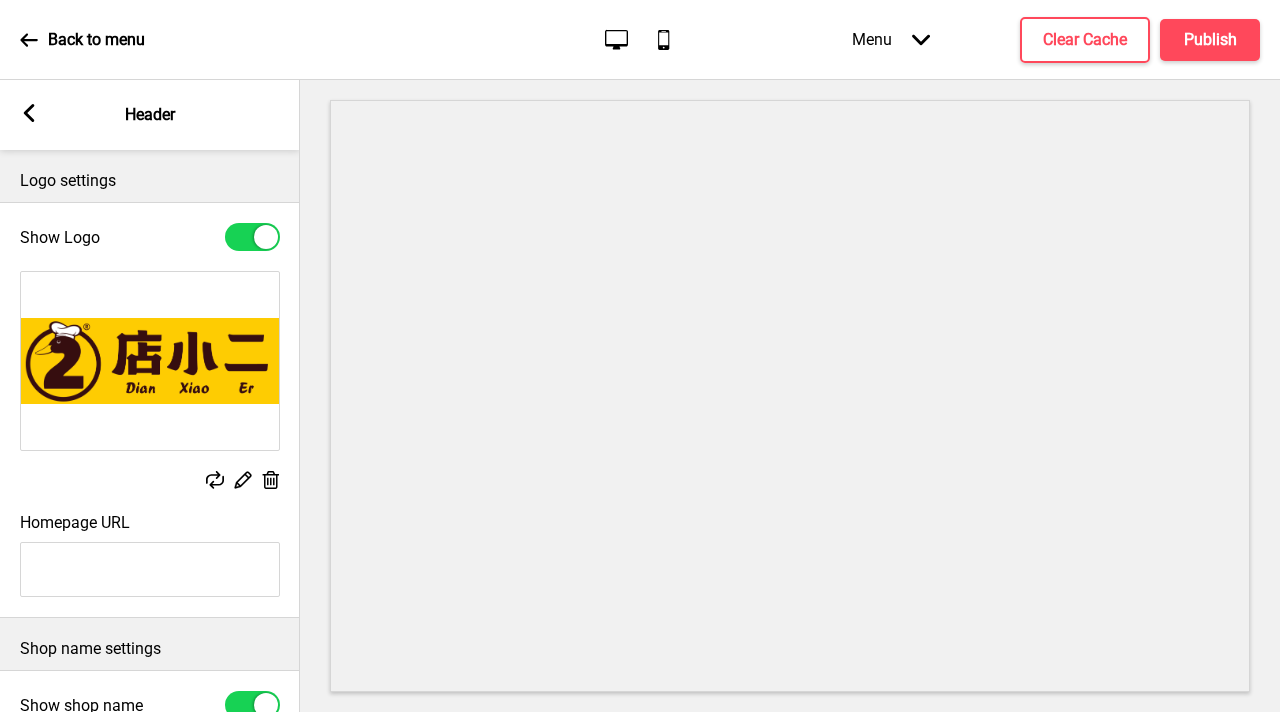 click 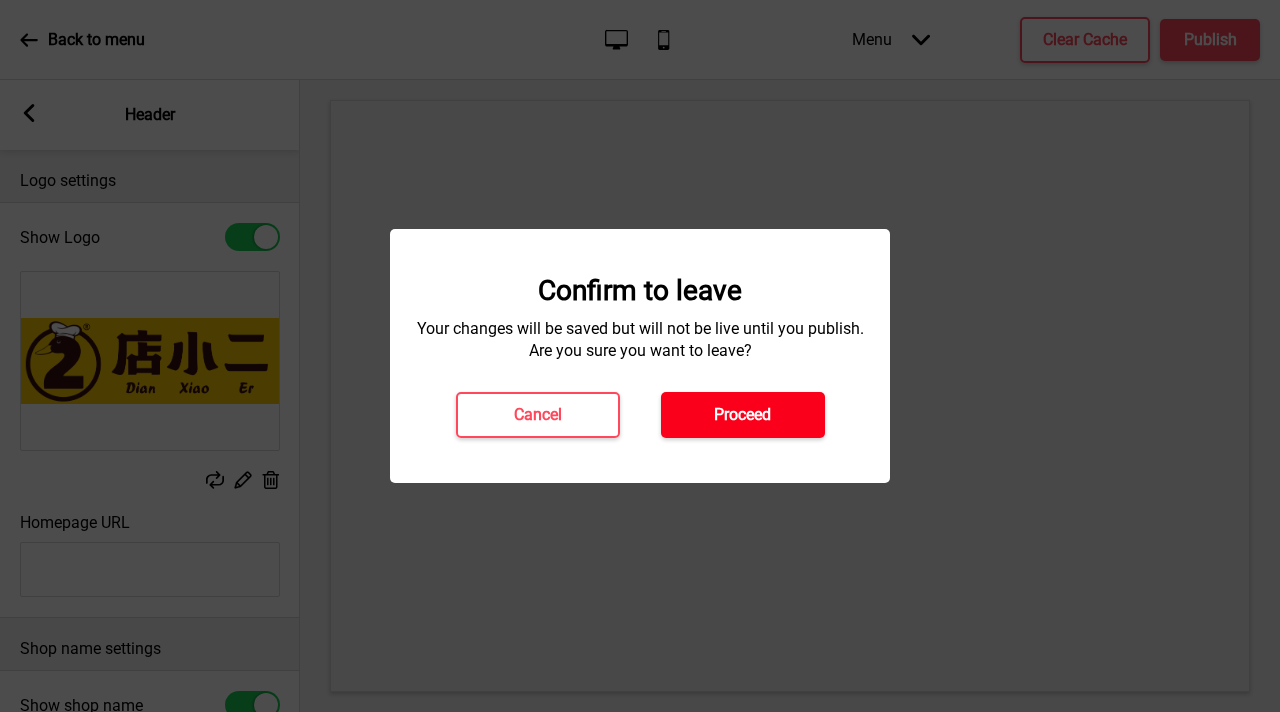 click on "Proceed" at bounding box center (742, 415) 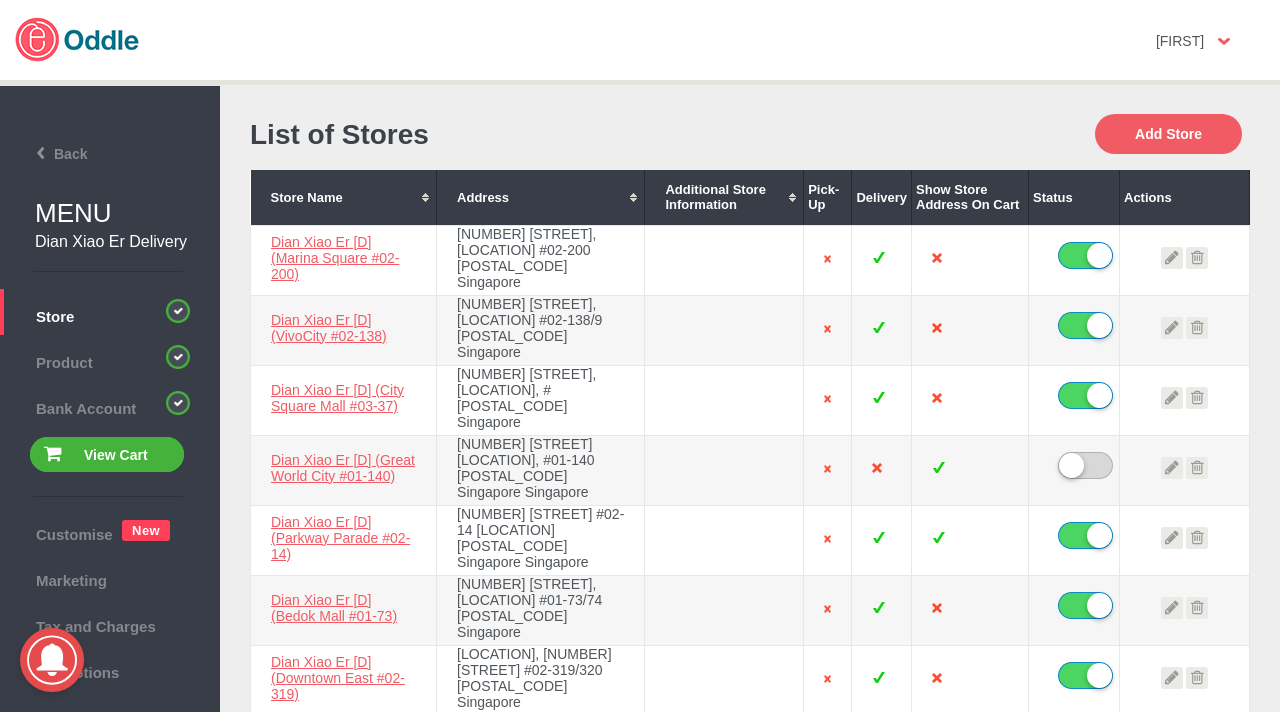 scroll, scrollTop: 0, scrollLeft: 0, axis: both 